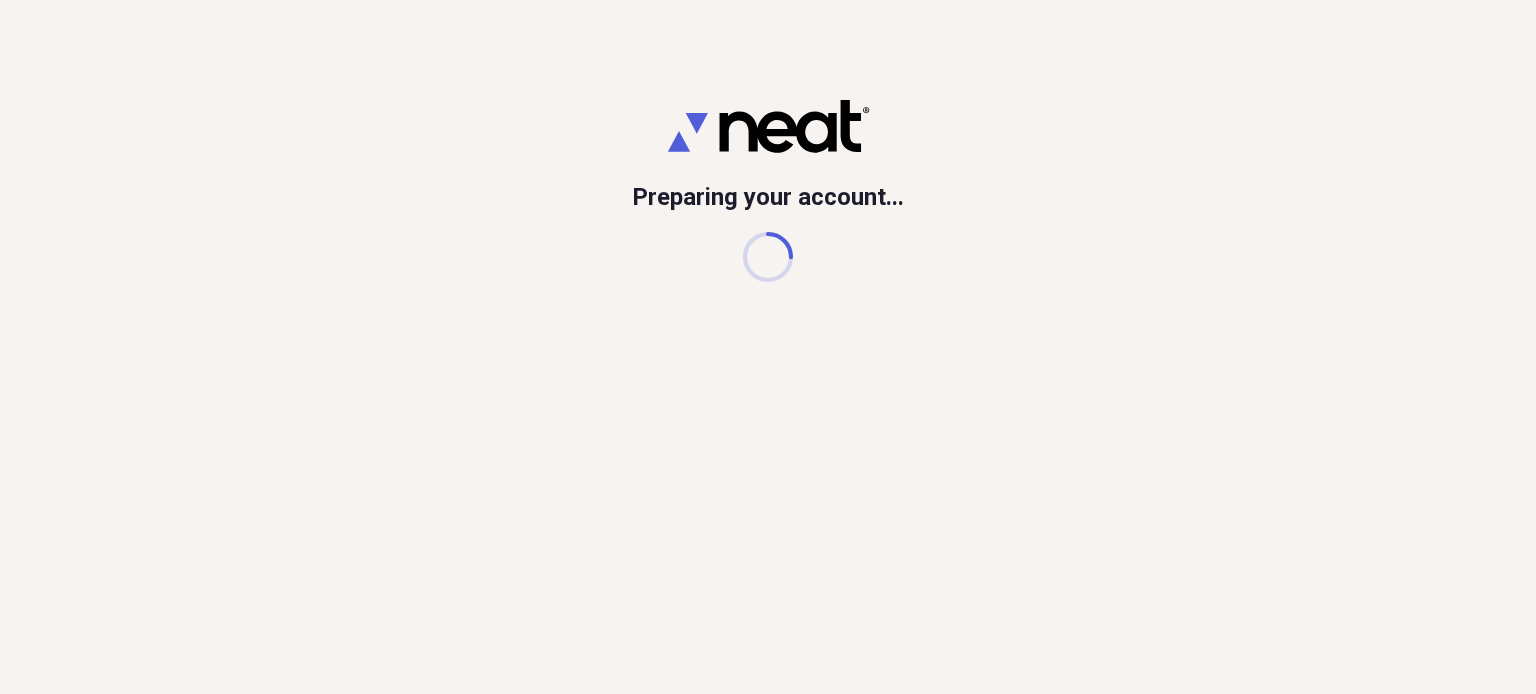 scroll, scrollTop: 0, scrollLeft: 0, axis: both 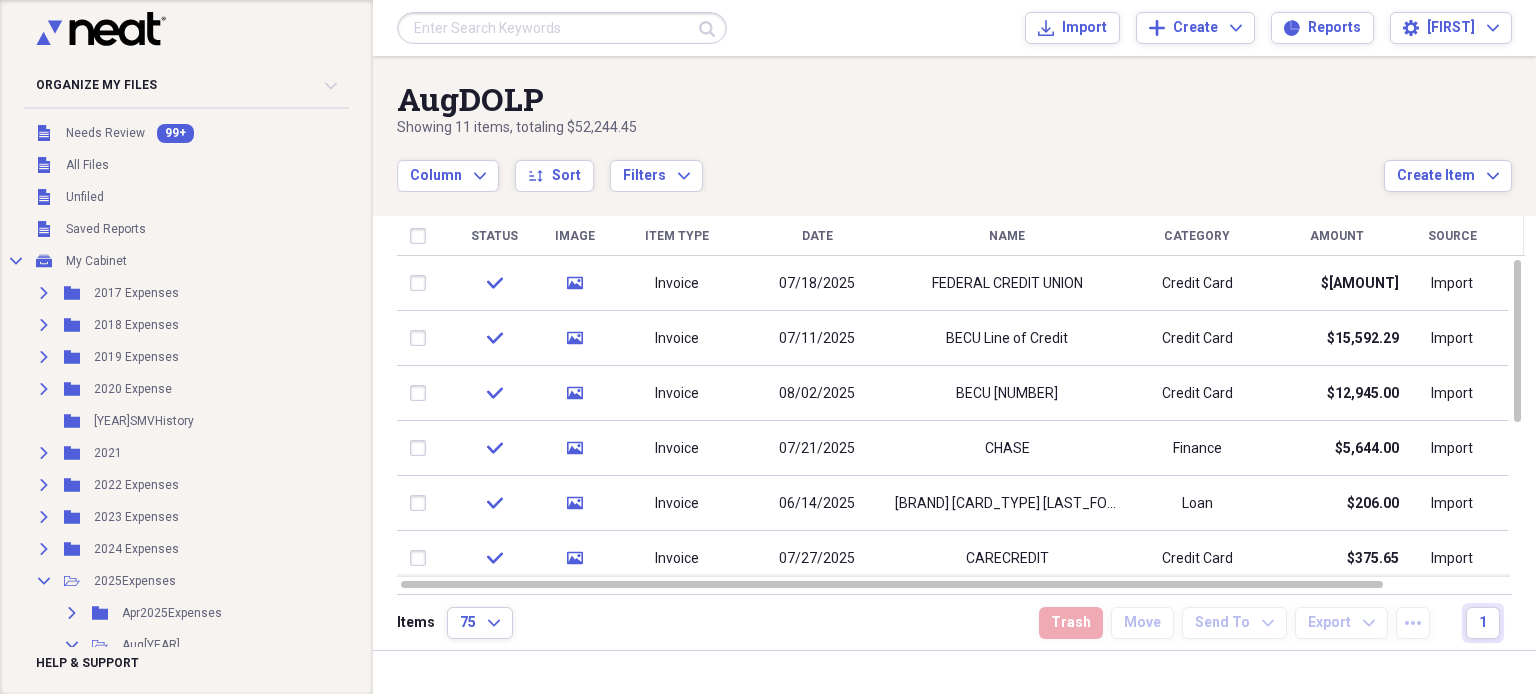 drag, startPoint x: 0, startPoint y: 0, endPoint x: 1202, endPoint y: 83, distance: 1204.8622 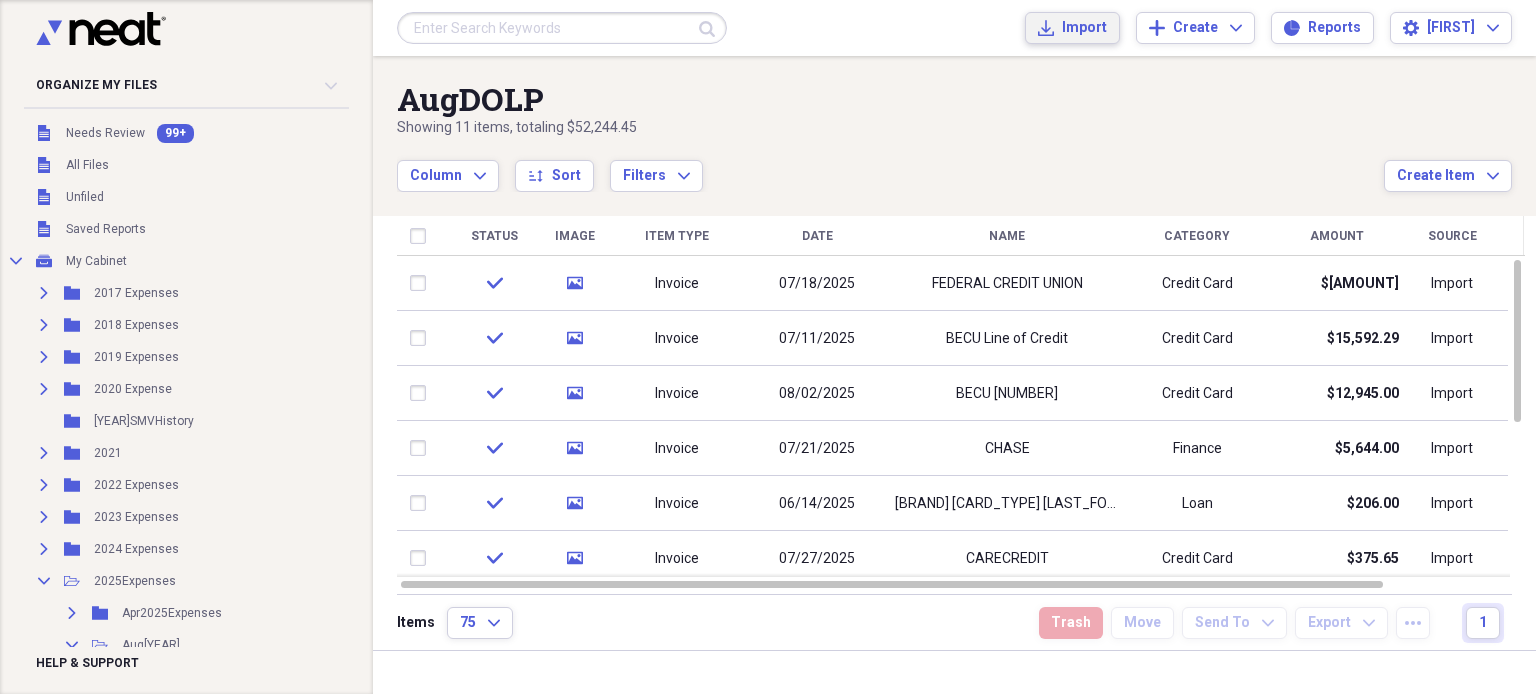 click on "Import" at bounding box center (1084, 28) 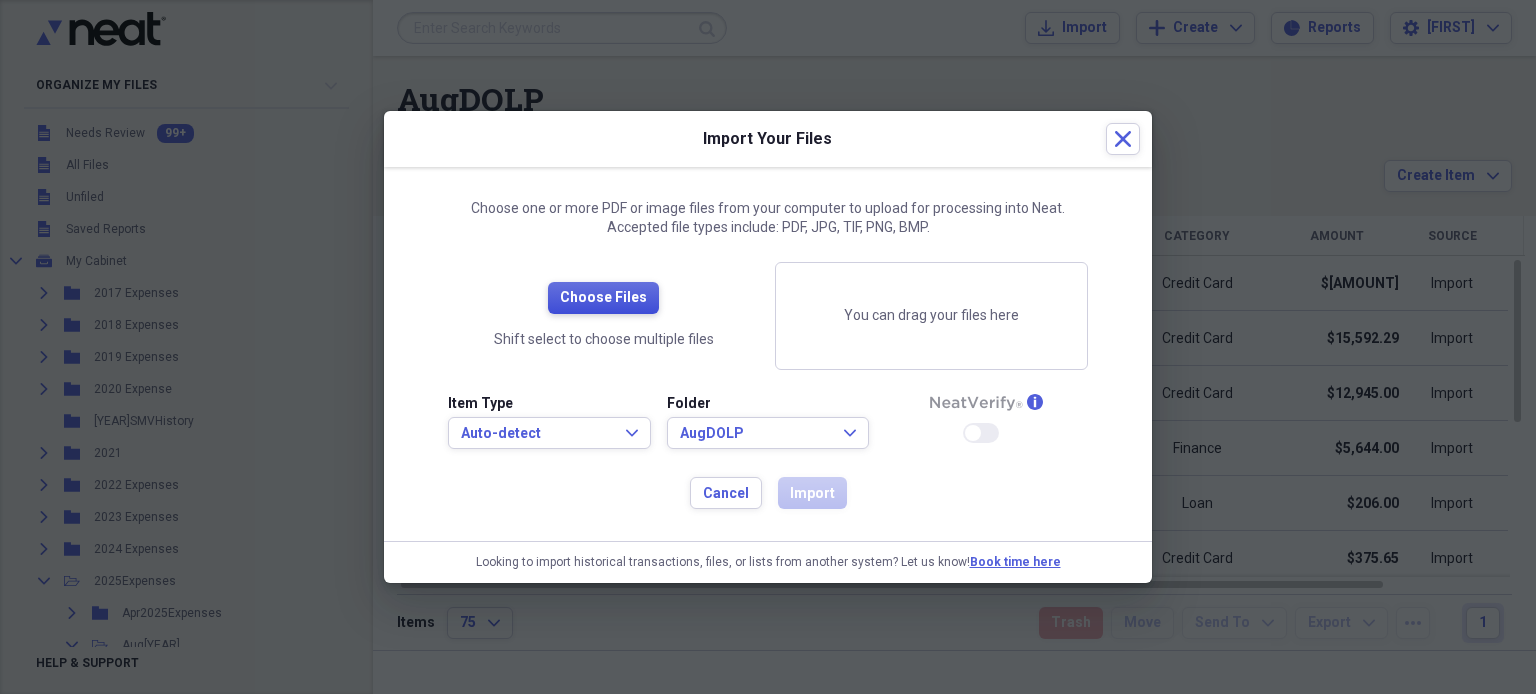 click on "Choose Files" at bounding box center (603, 298) 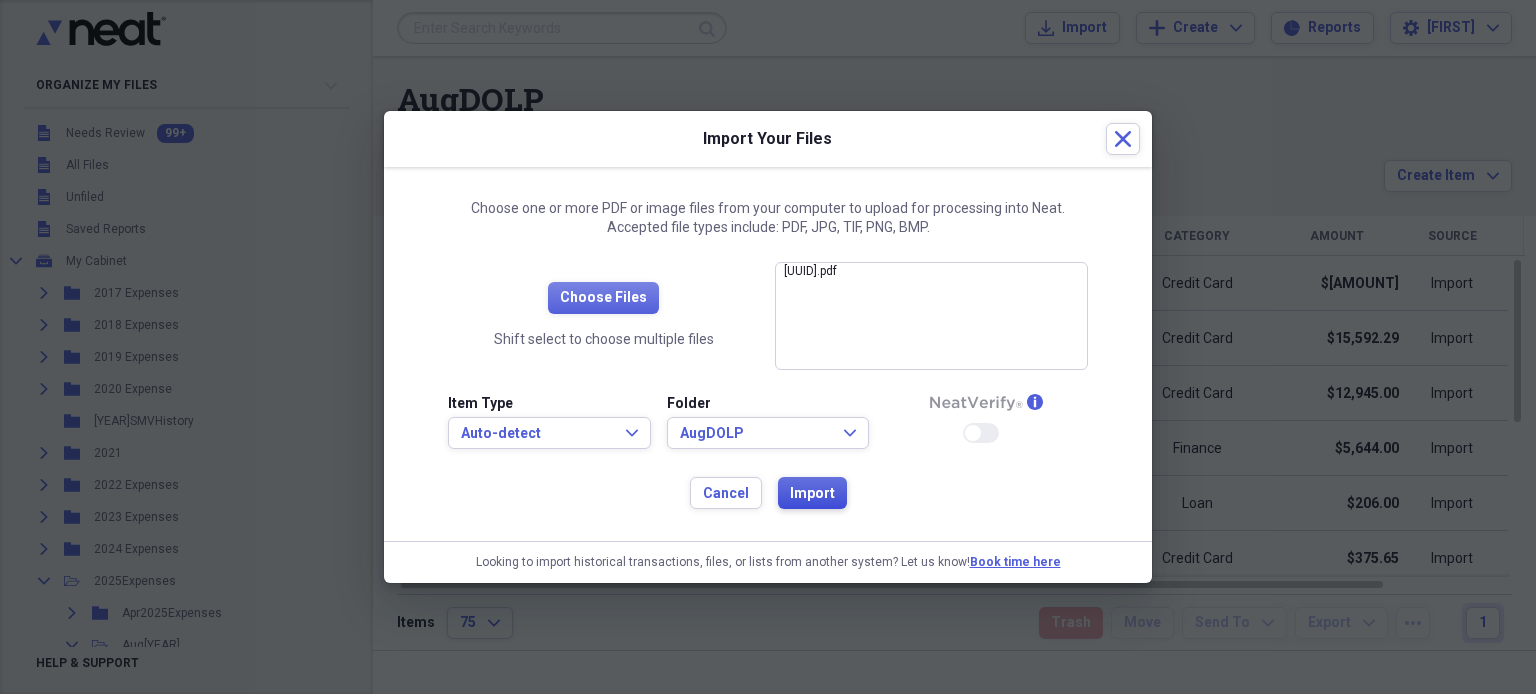 click on "Import" at bounding box center [812, 494] 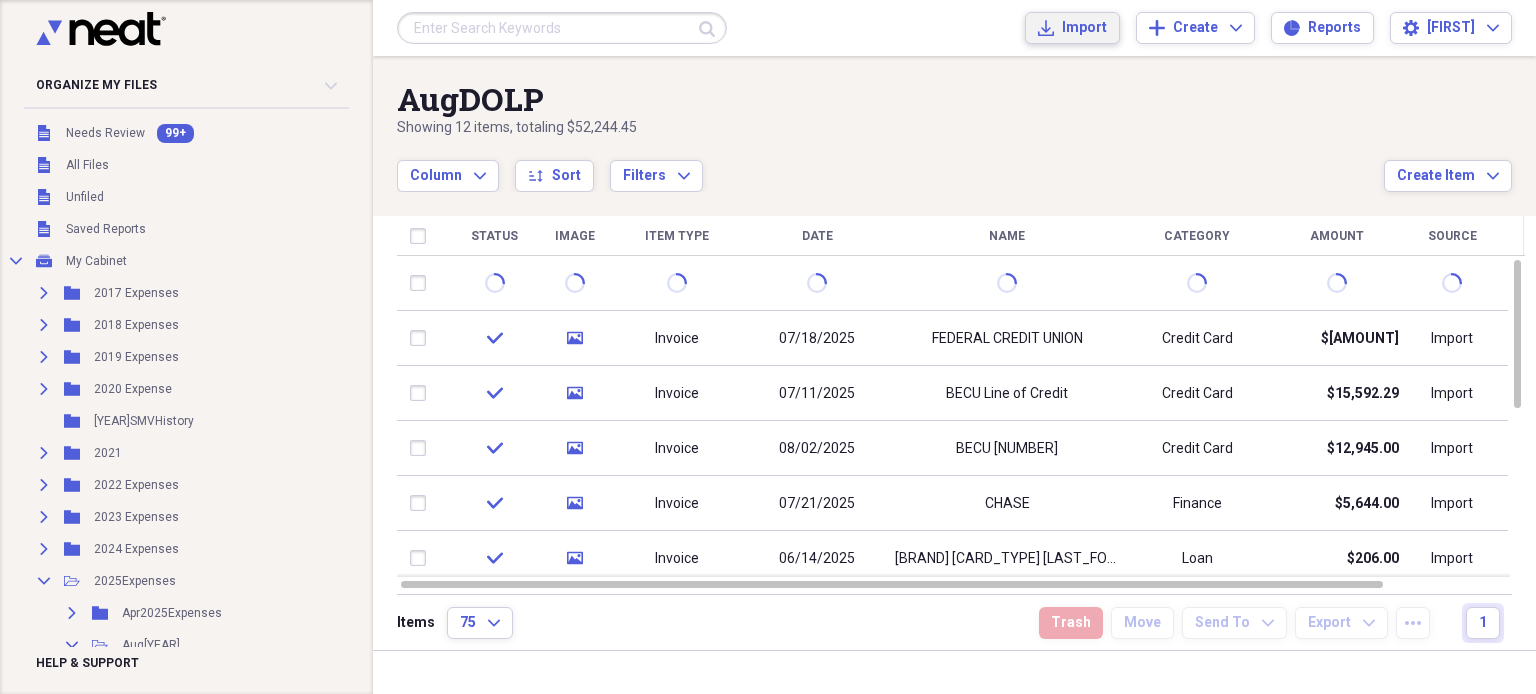 click on "Import" at bounding box center [1084, 28] 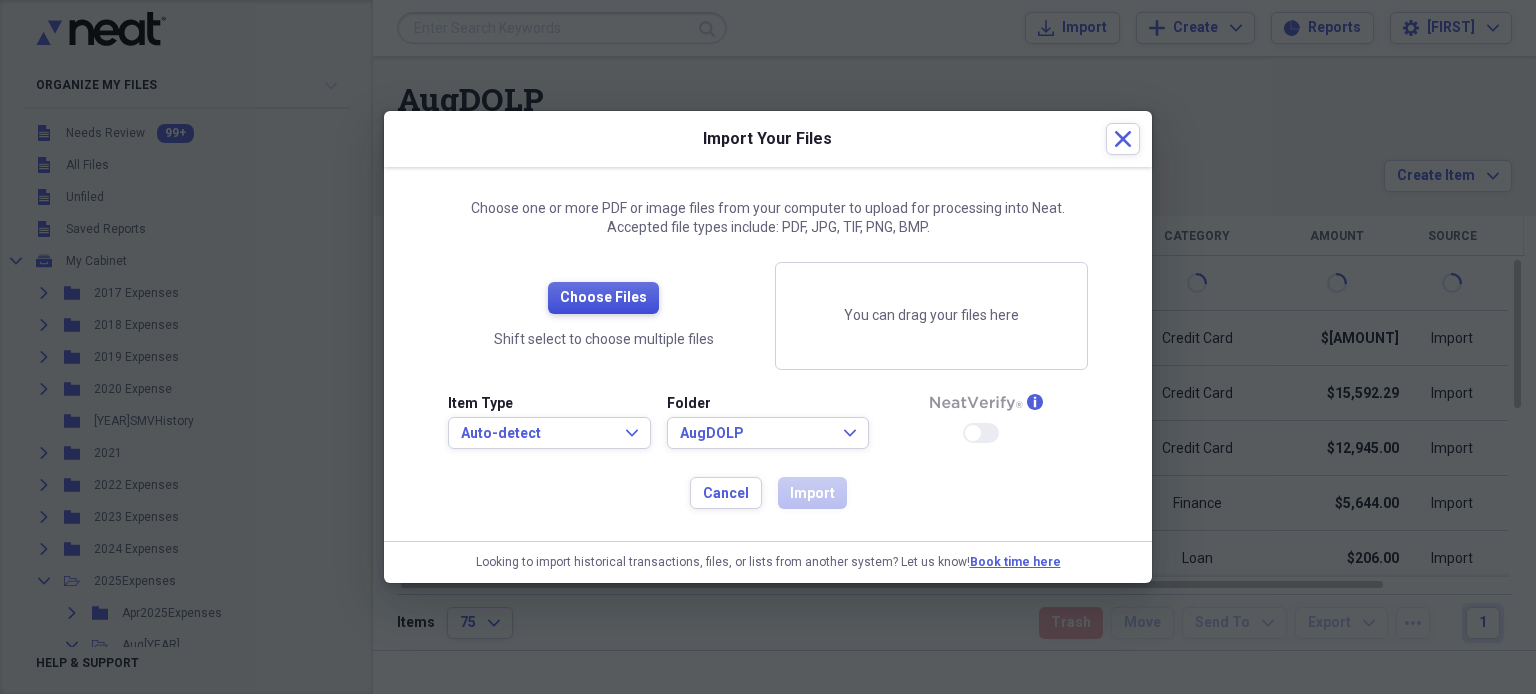 click on "Choose Files" at bounding box center [603, 298] 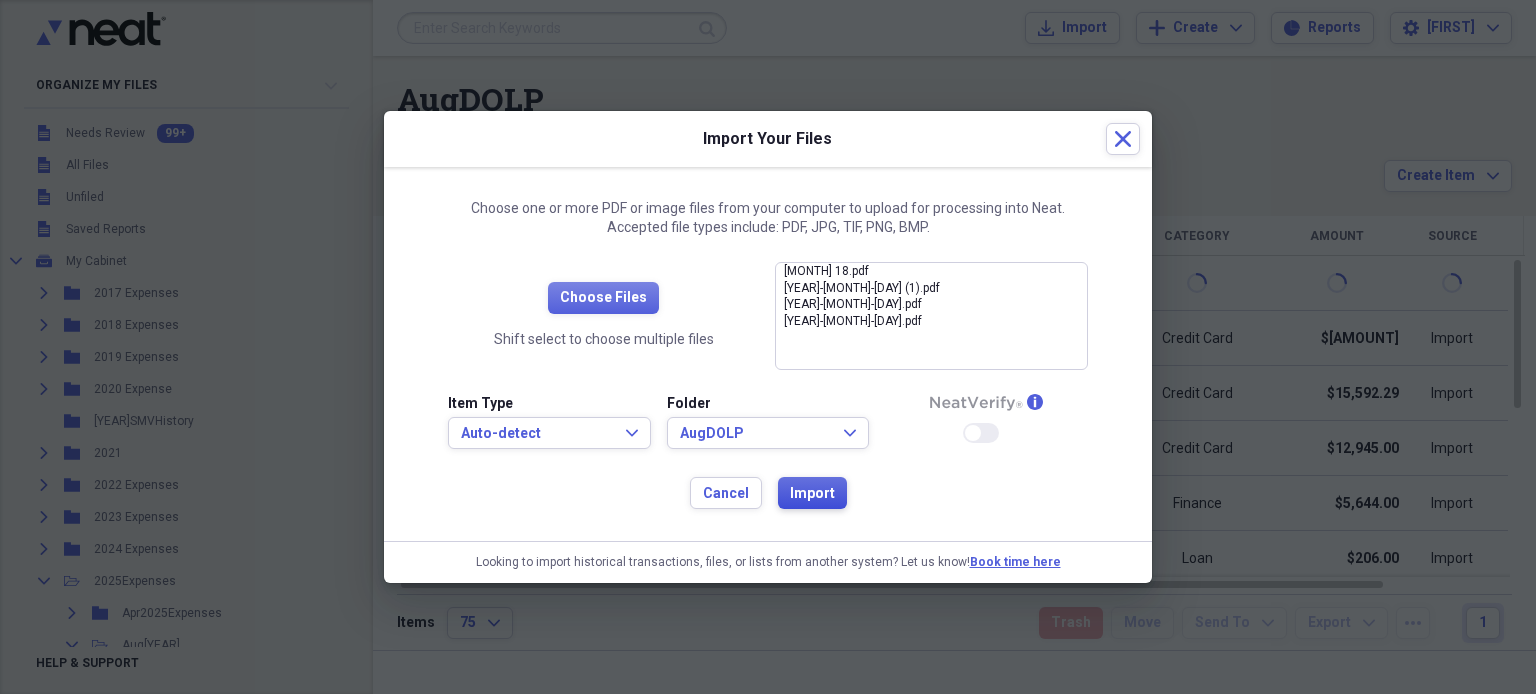 click on "Import" at bounding box center (812, 494) 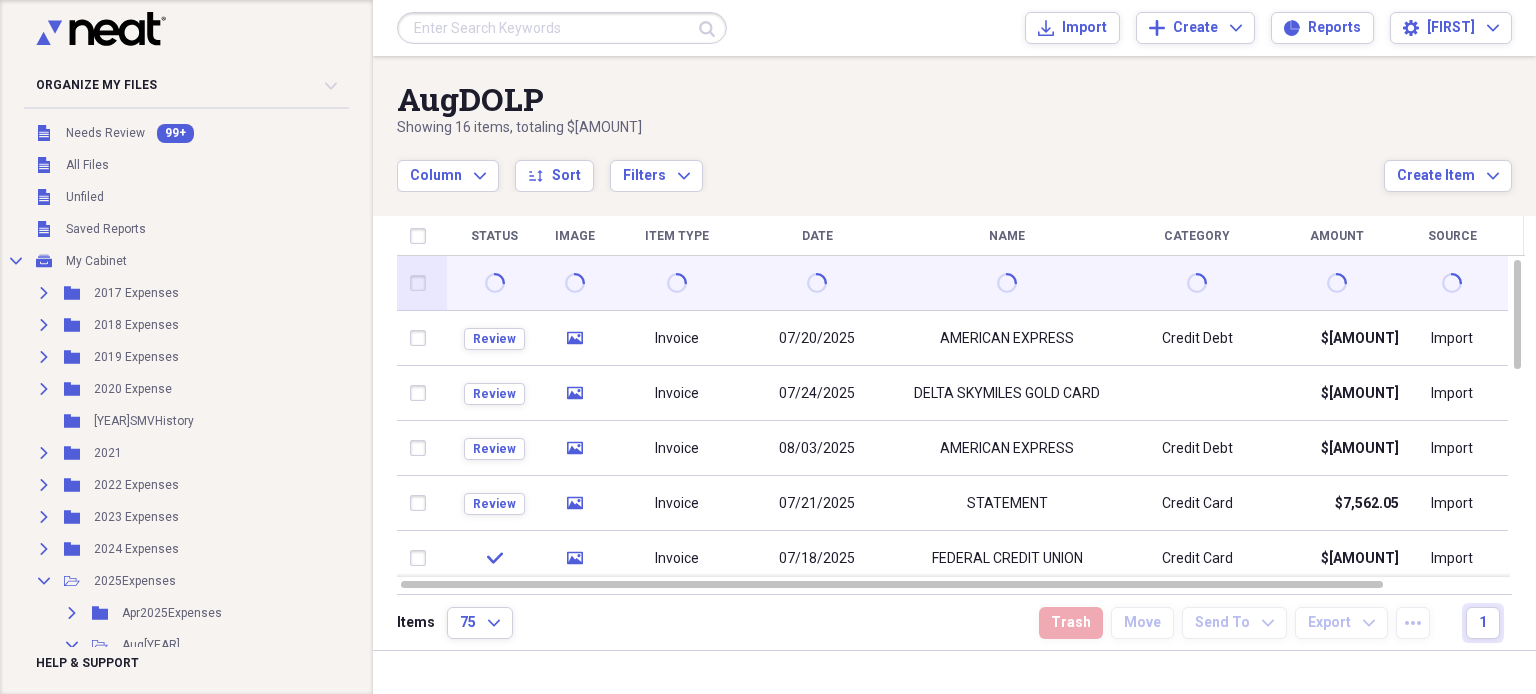 click at bounding box center (677, 283) 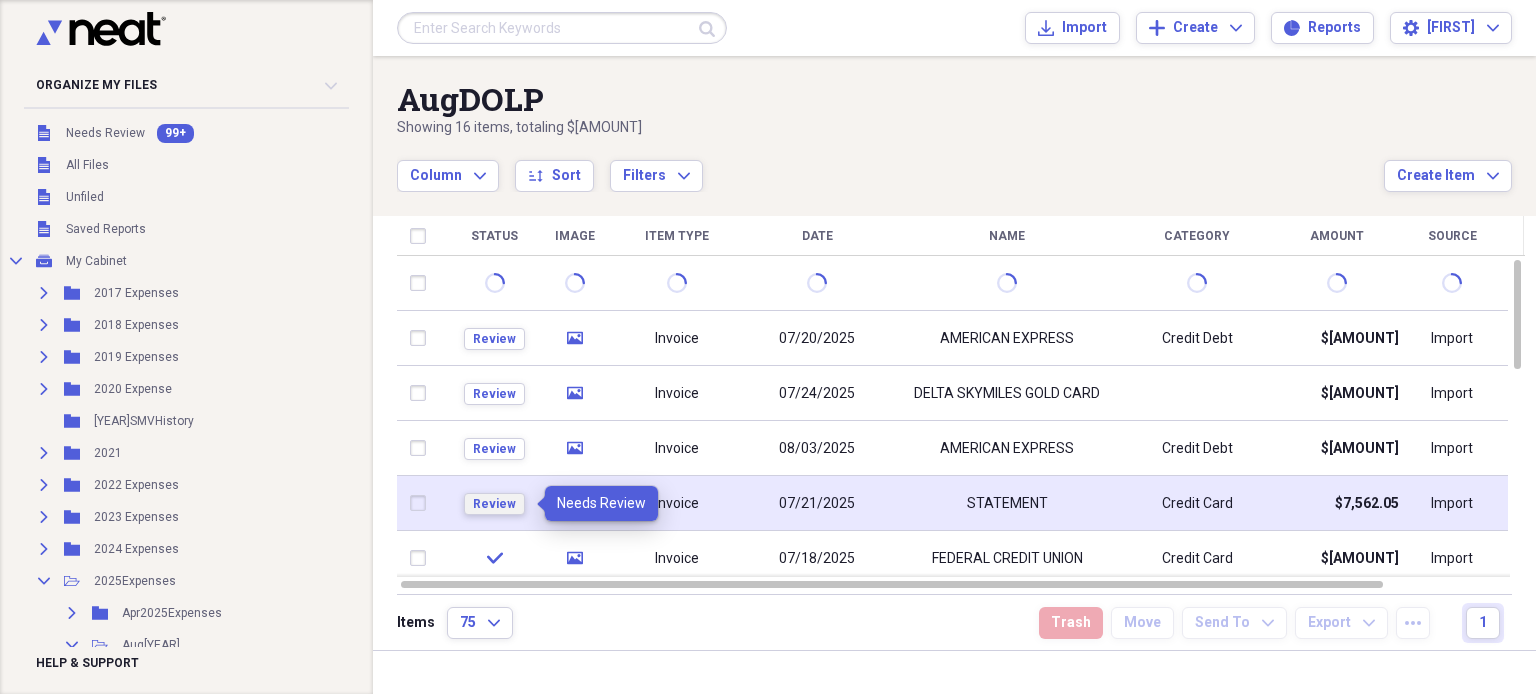click on "Review" at bounding box center (494, 504) 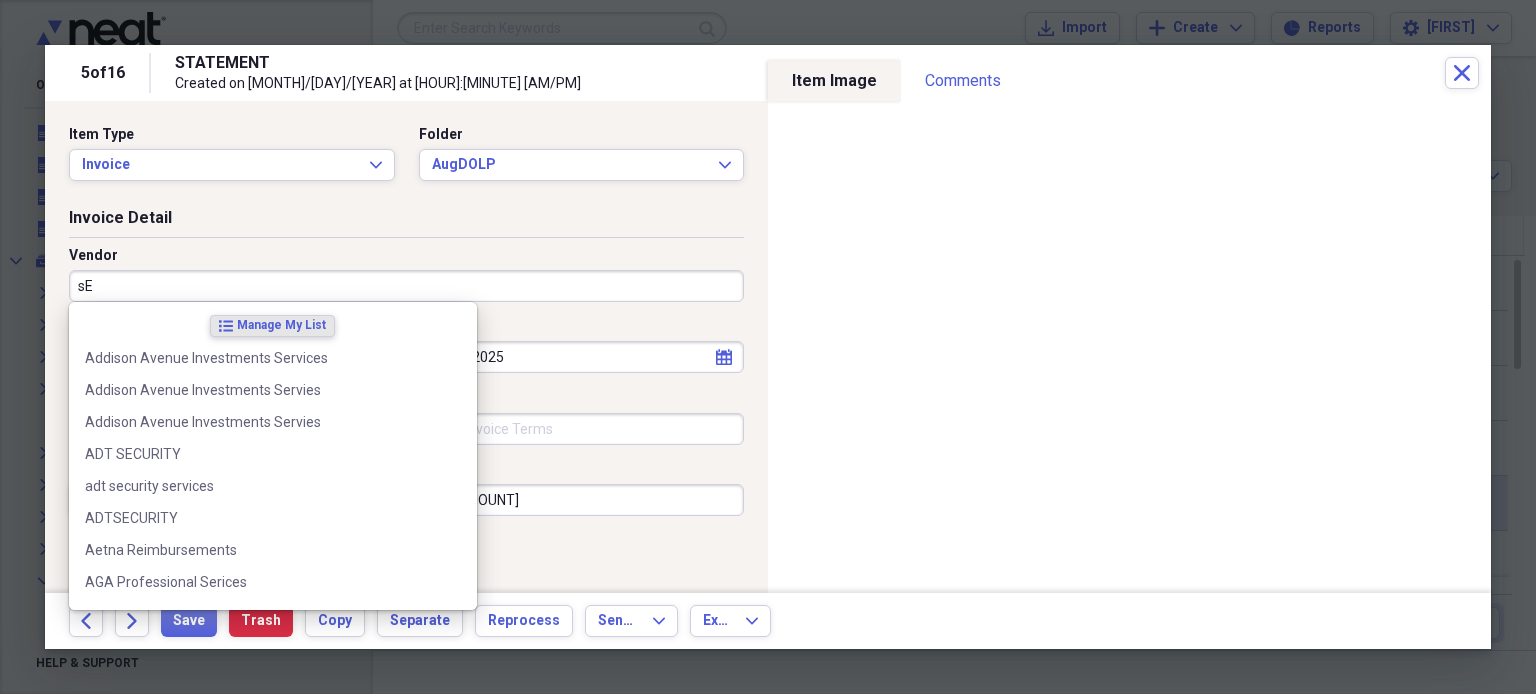 type on "s" 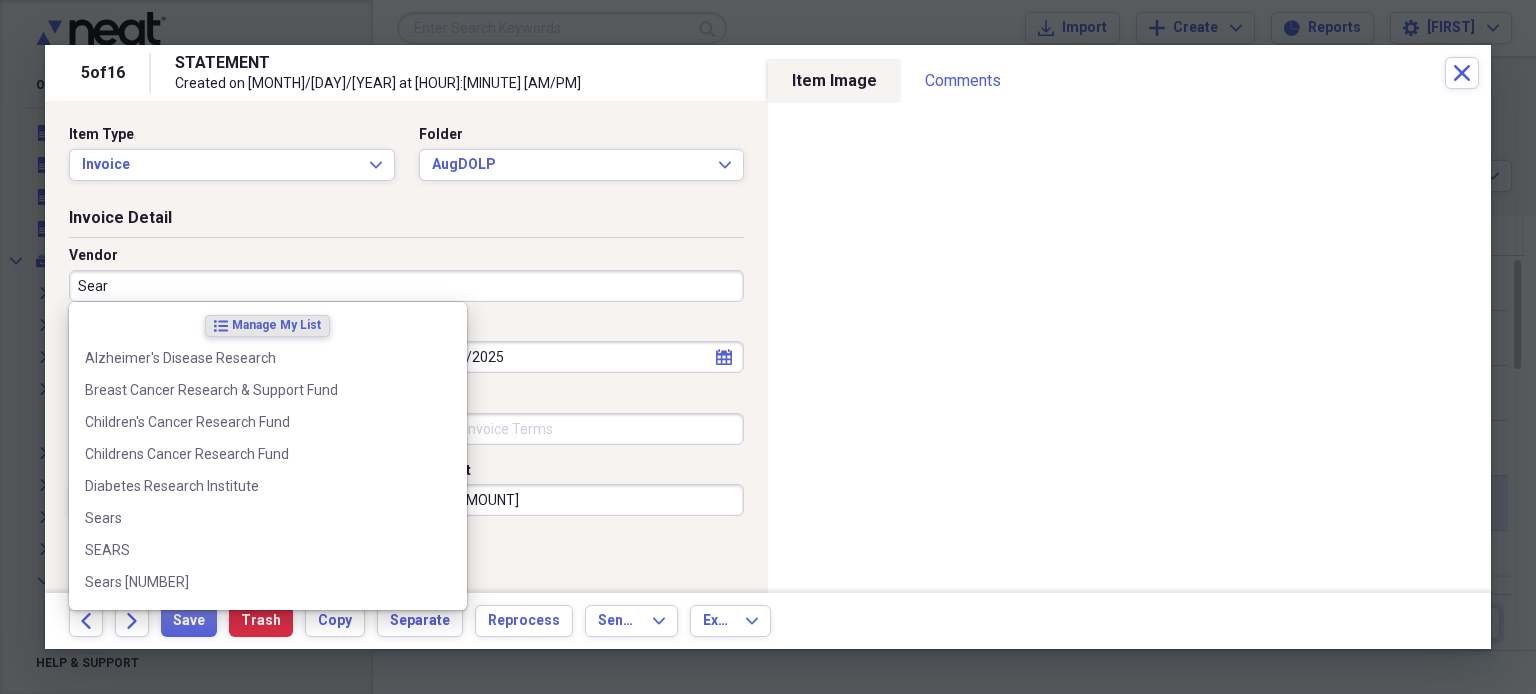type on "Sears" 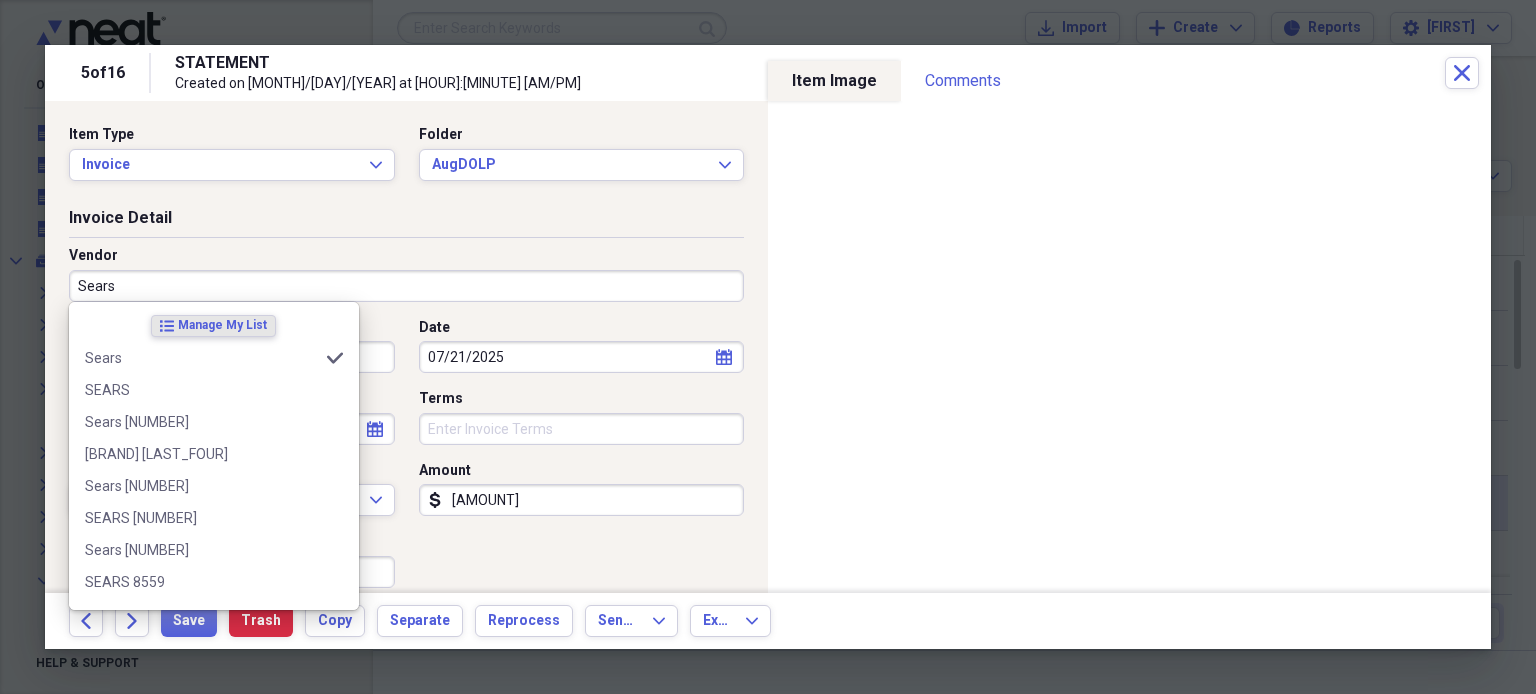 type on "Home Repairs" 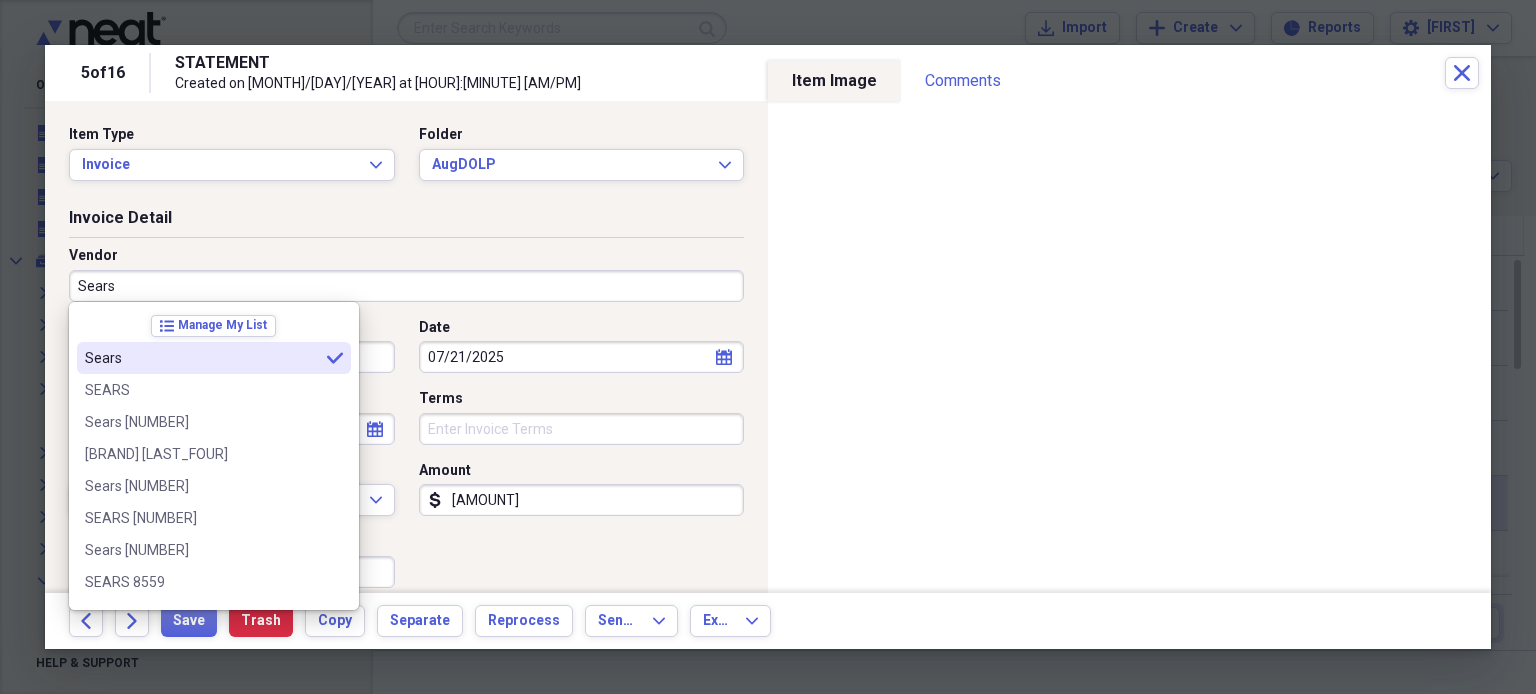click on "Sears" at bounding box center [406, 286] 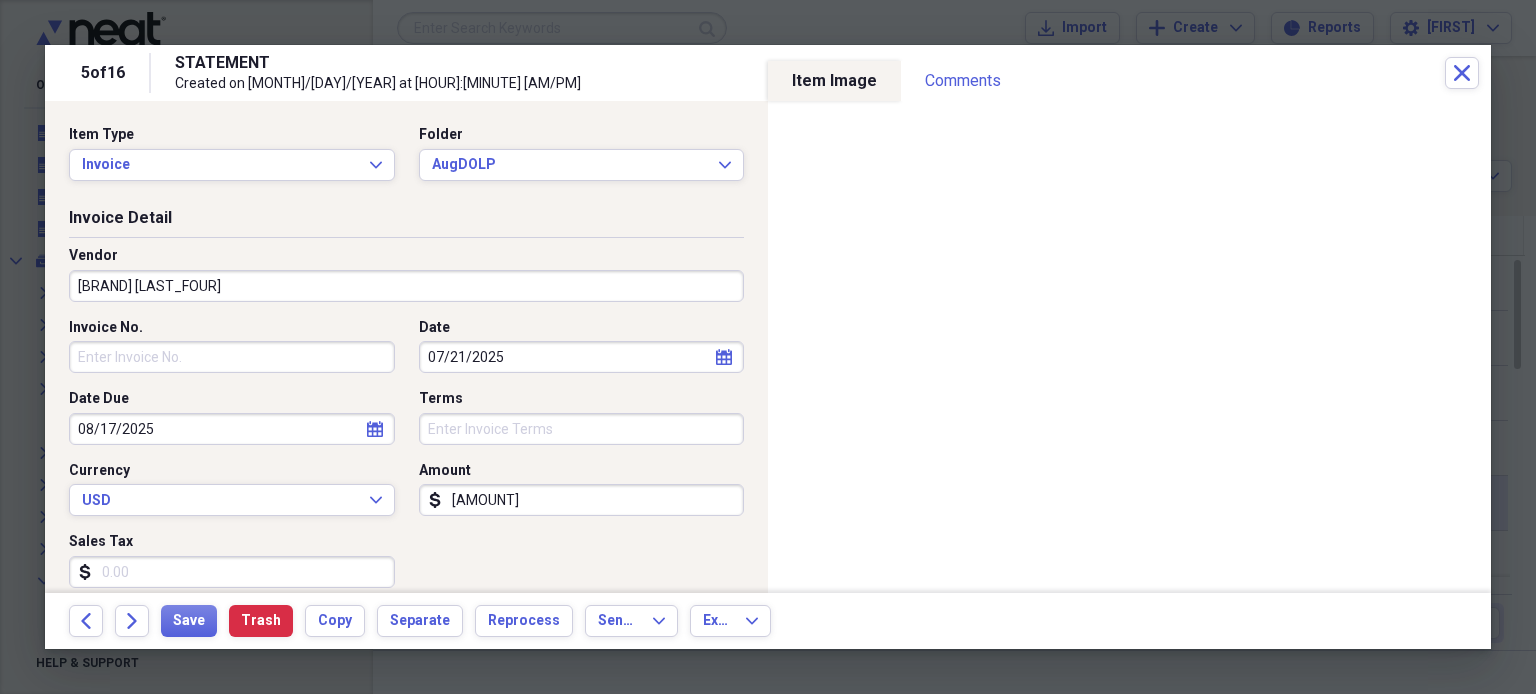 type on "[BRAND] [LAST_FOUR]" 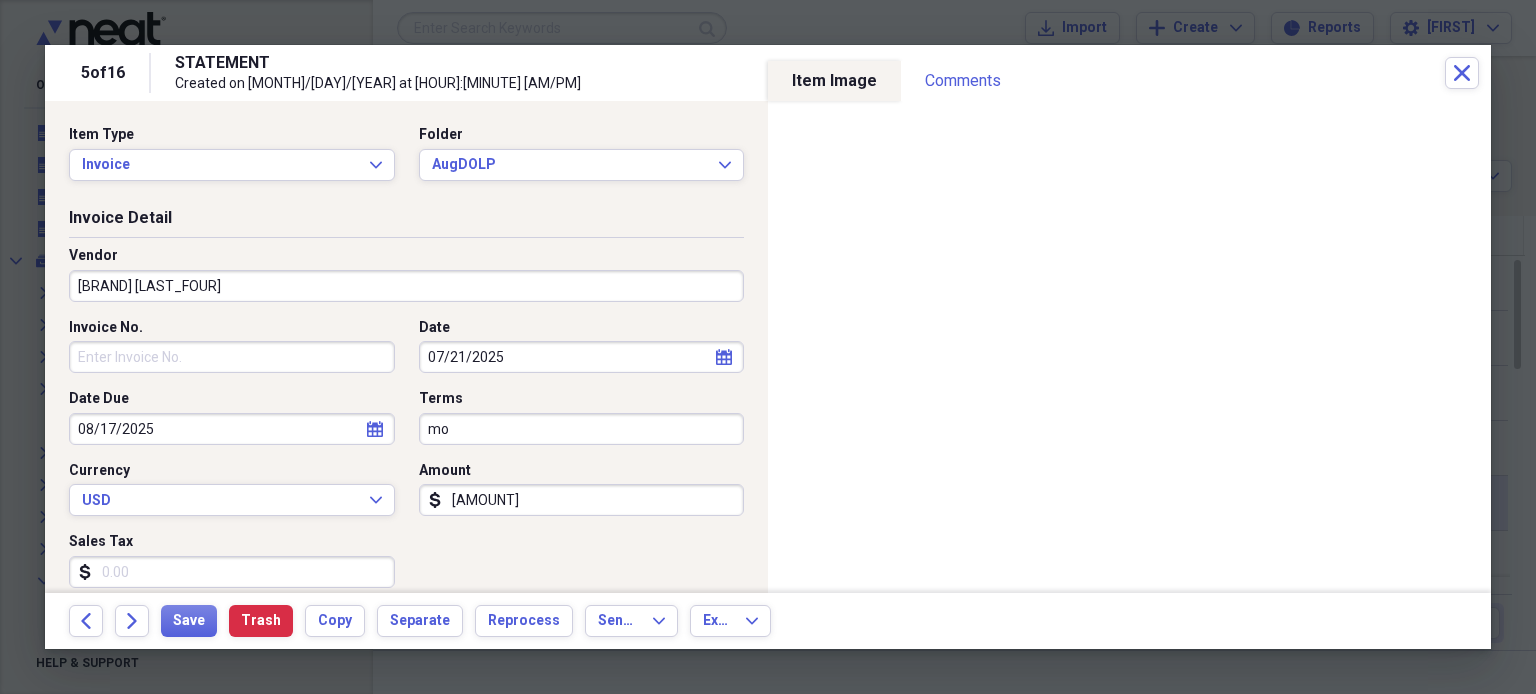 type on "m" 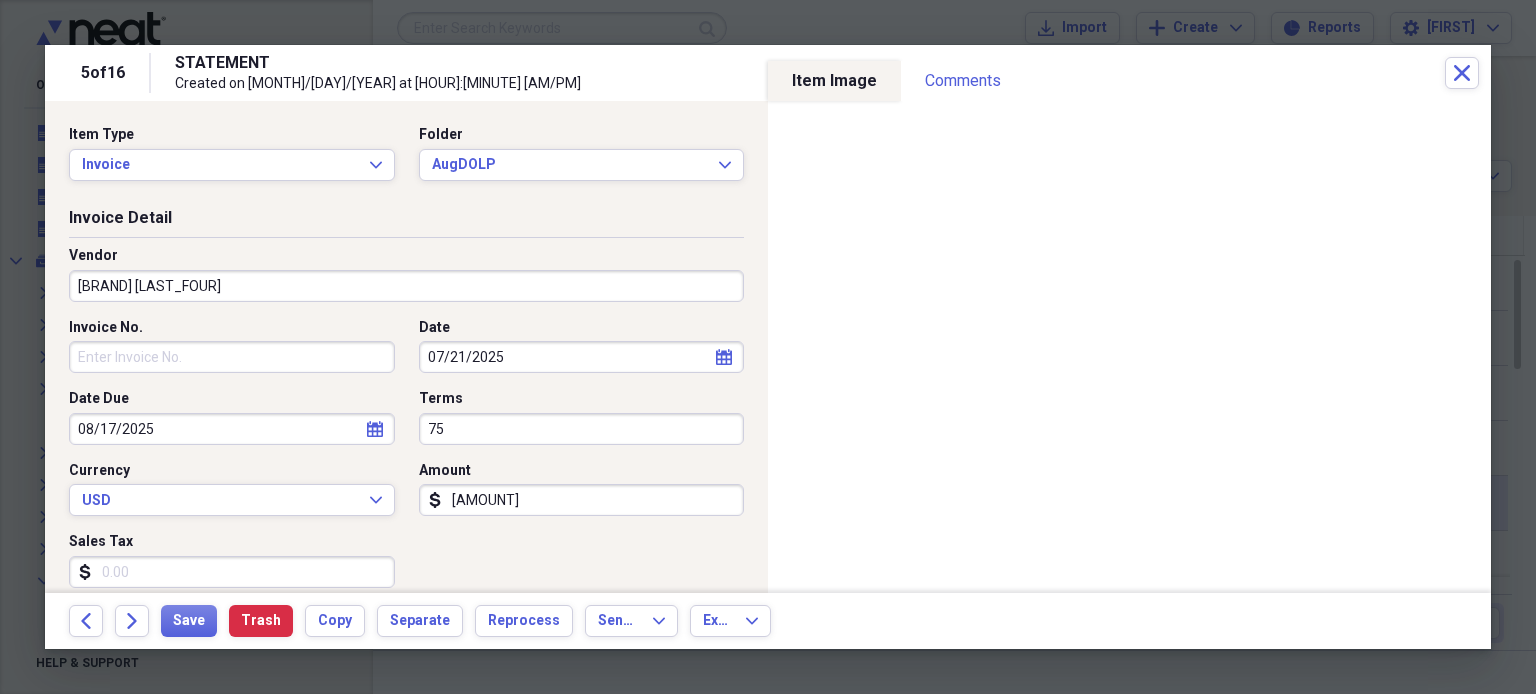 type on "7" 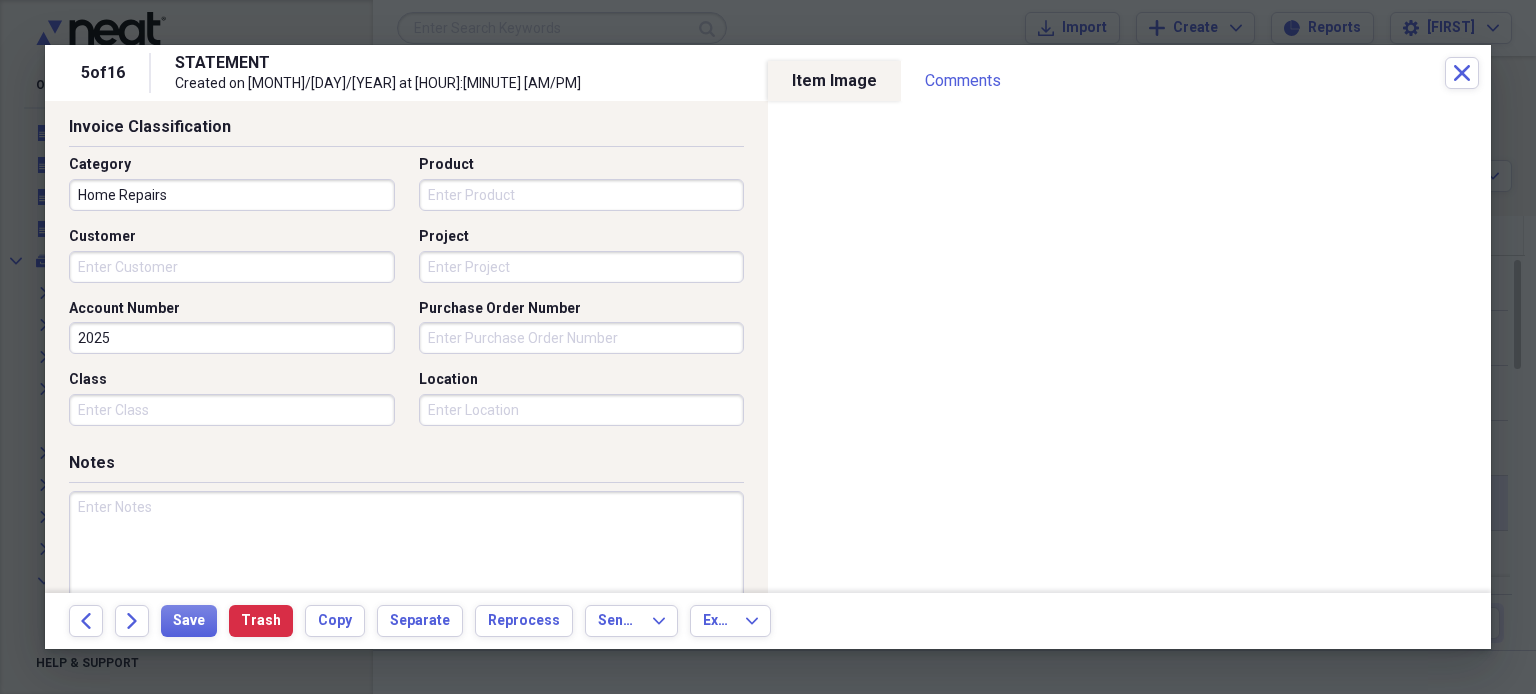 scroll, scrollTop: 507, scrollLeft: 0, axis: vertical 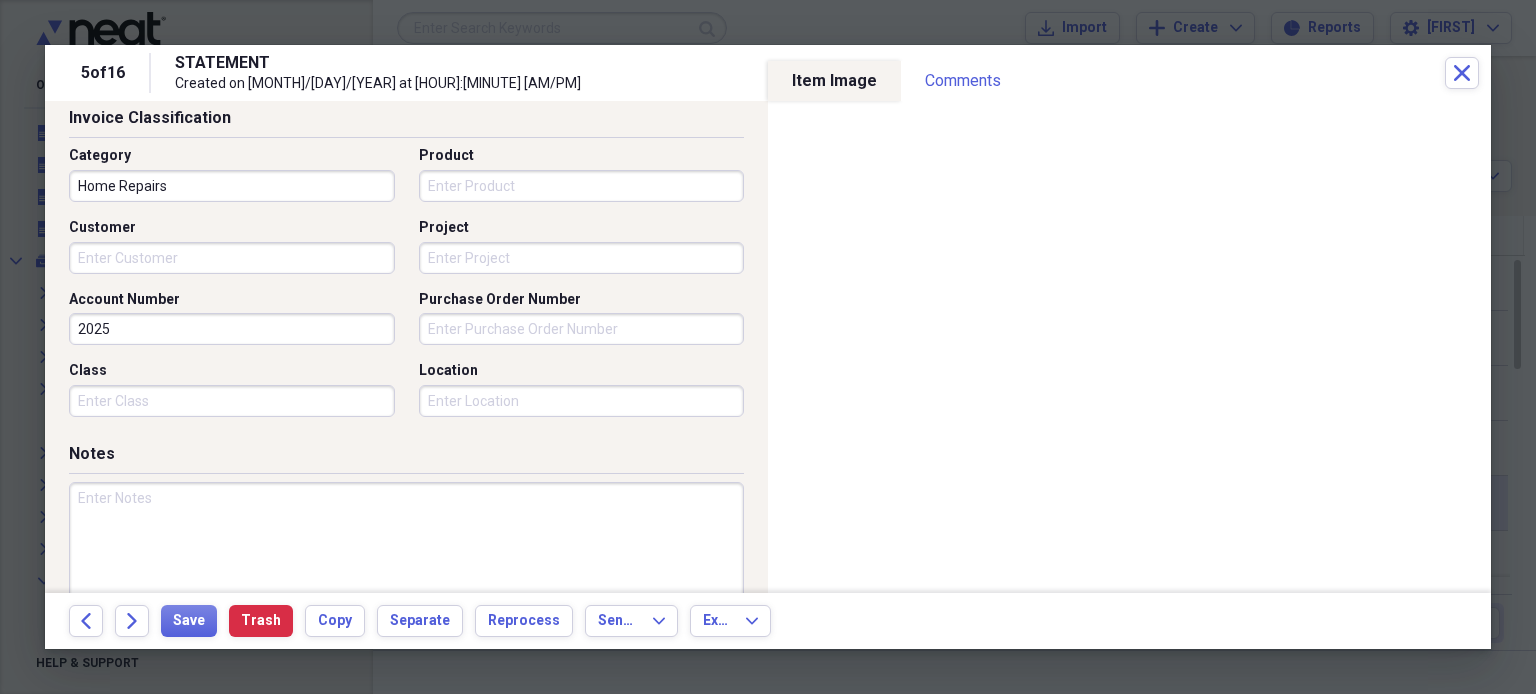 type on "Monthly" 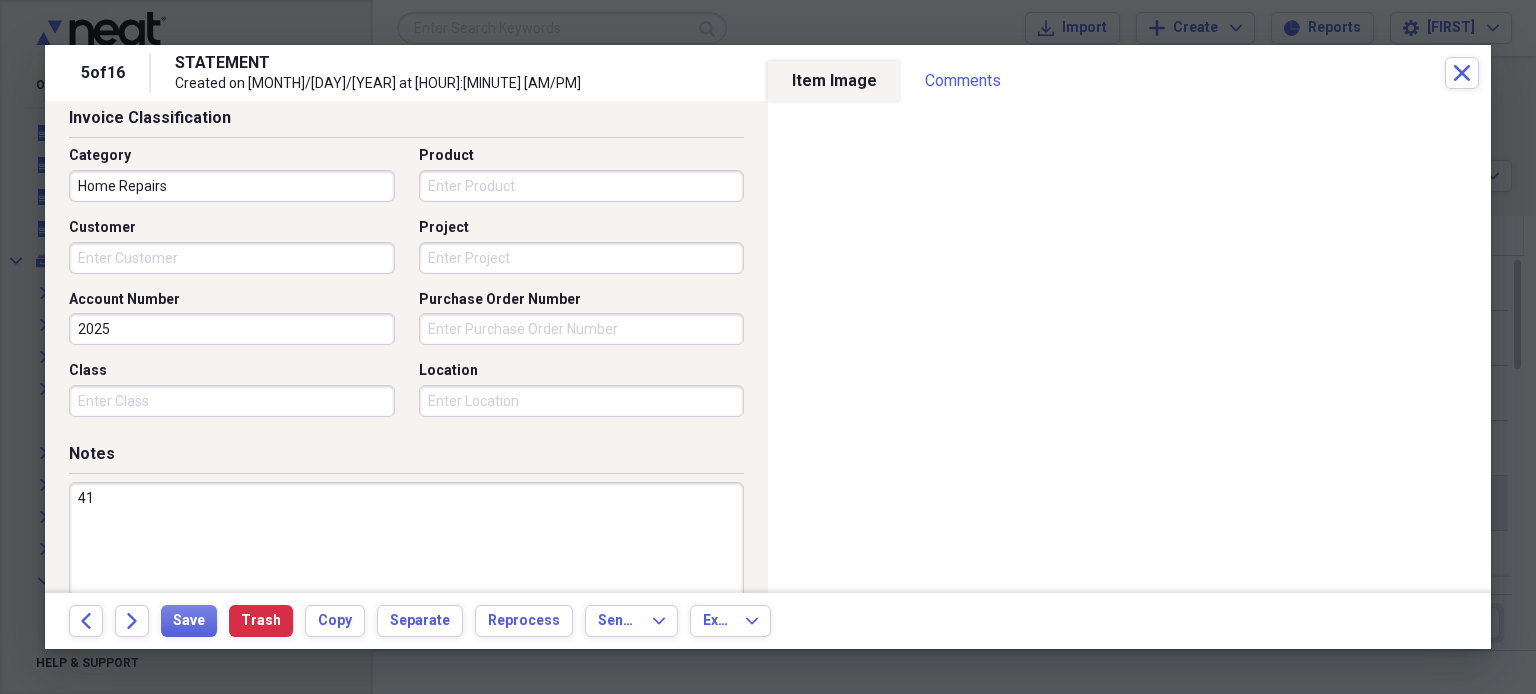 type on "4" 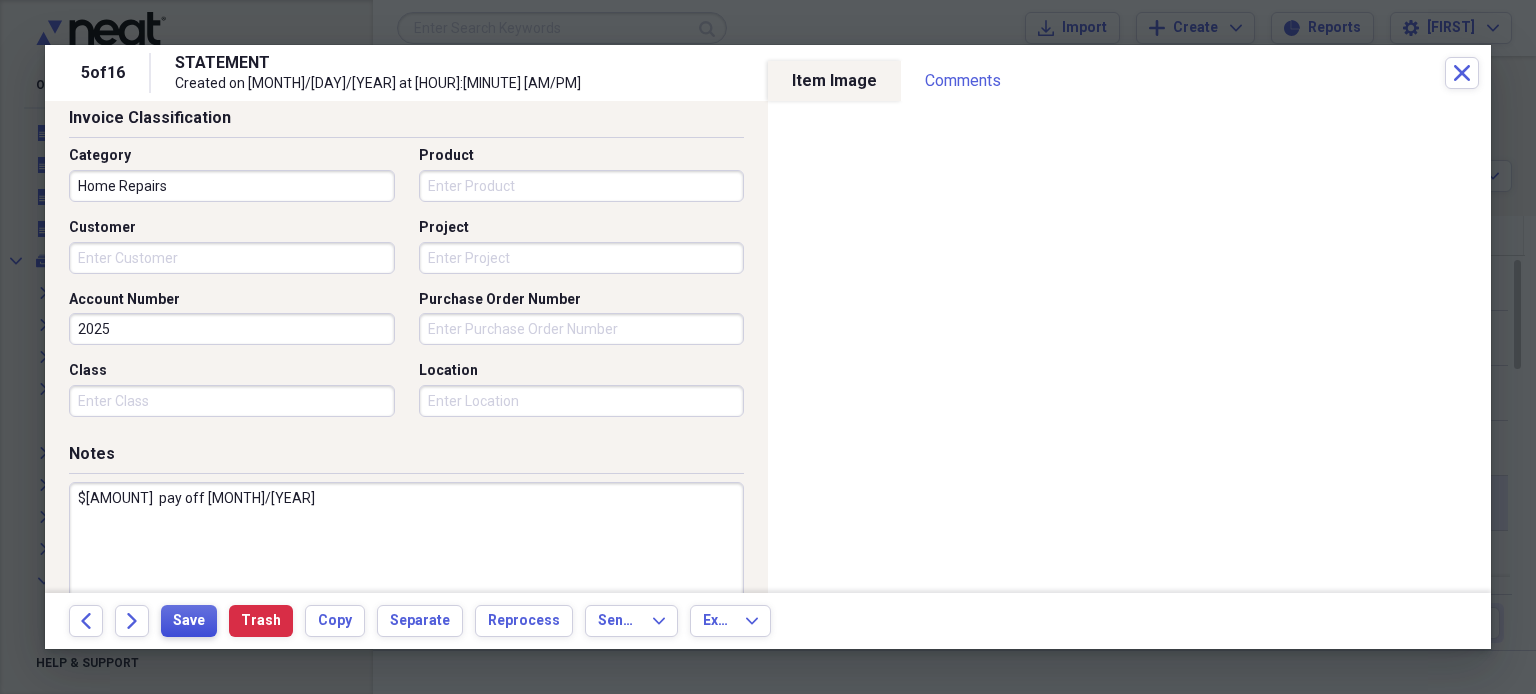type on "$[AMOUNT]  pay off [MONTH]/[YEAR]" 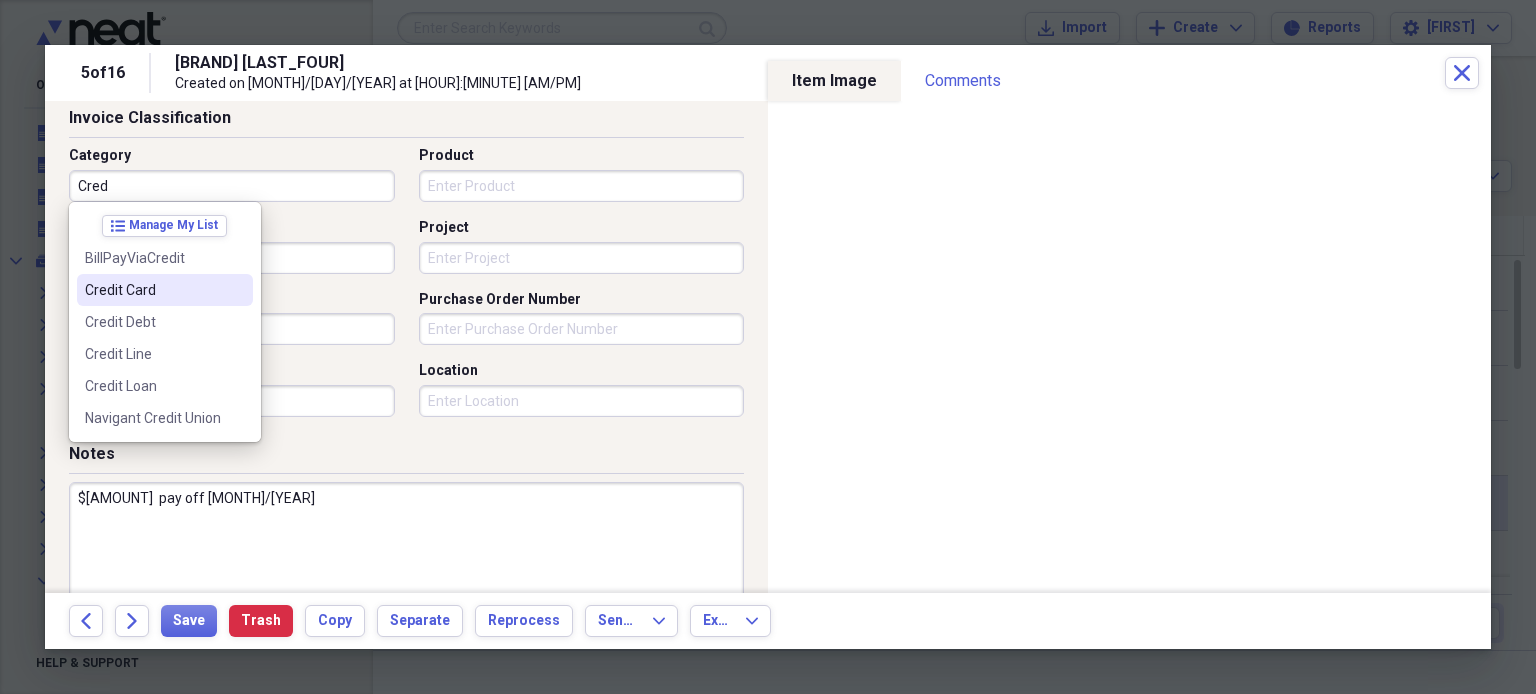 click on "Credit Card" at bounding box center [153, 290] 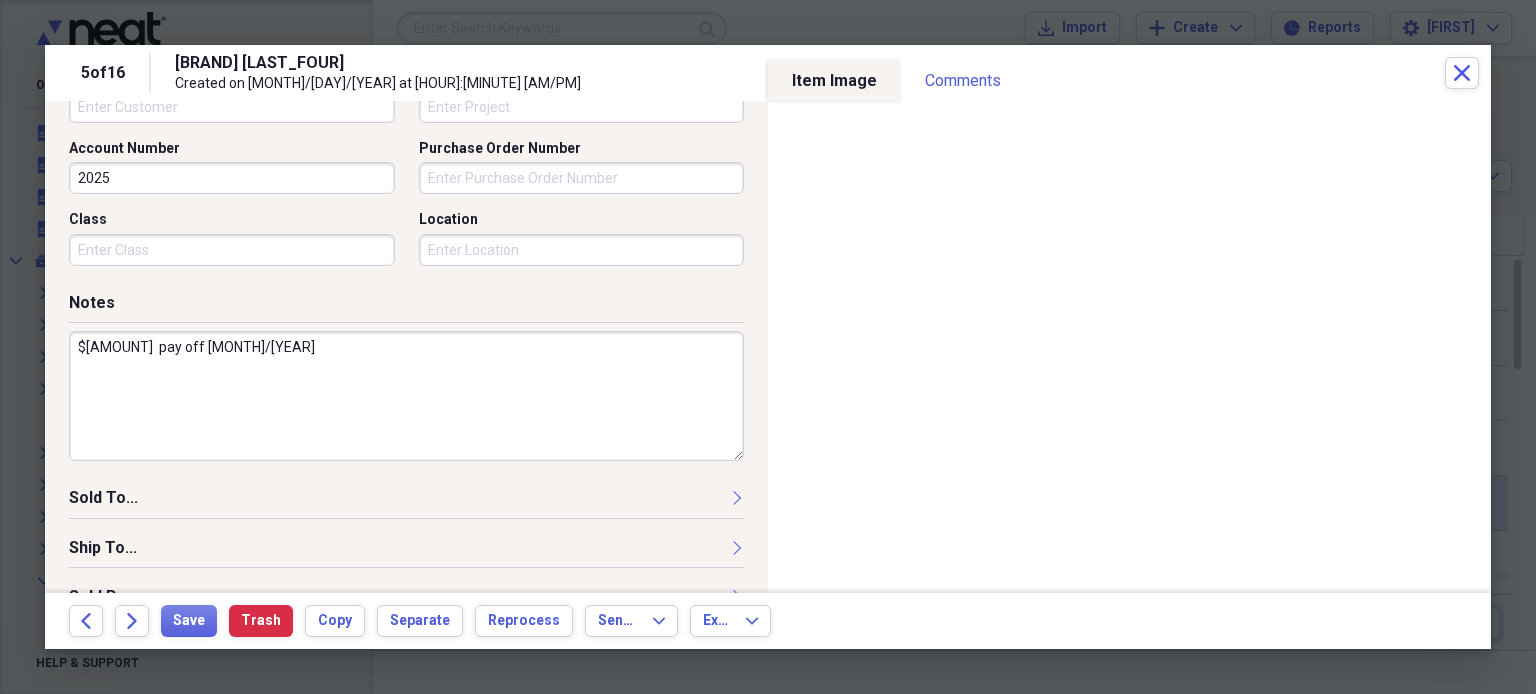 scroll, scrollTop: 612, scrollLeft: 0, axis: vertical 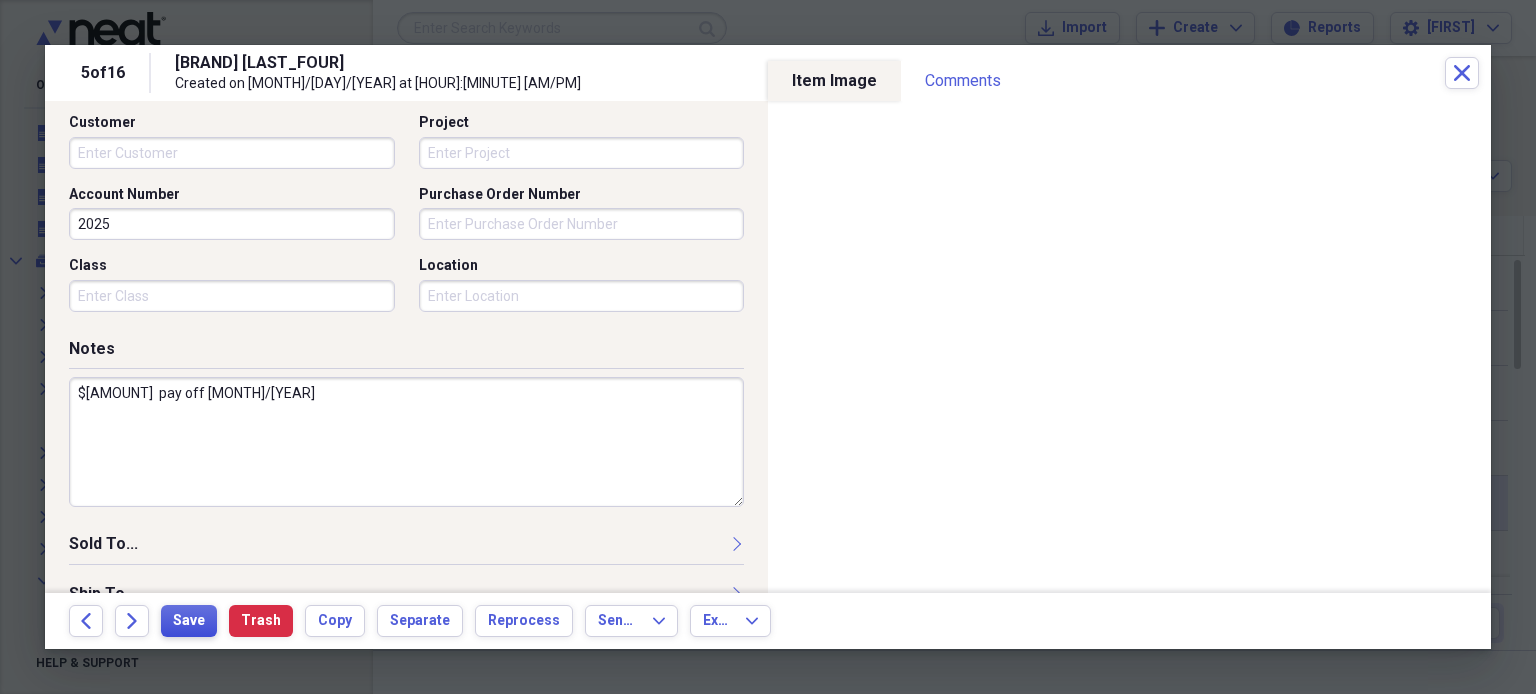 click on "Save" at bounding box center [189, 621] 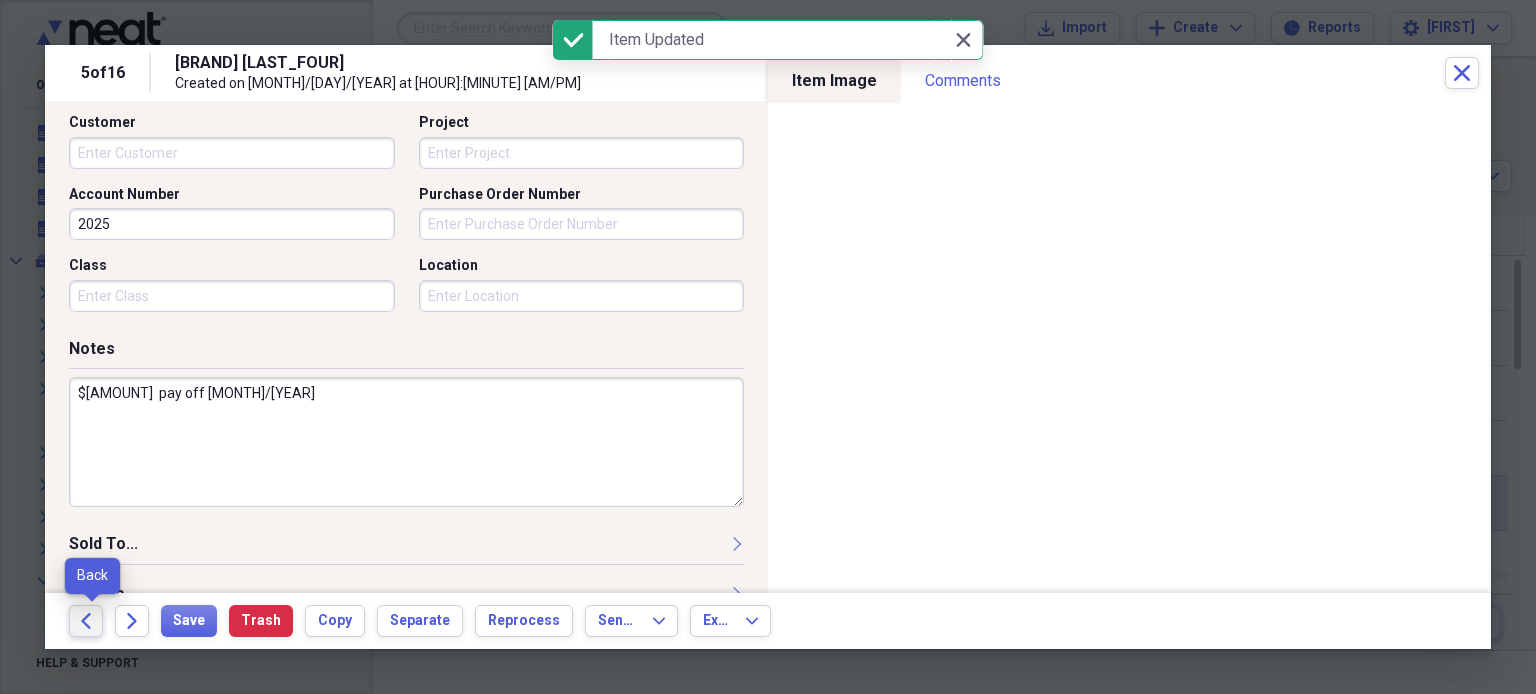 click 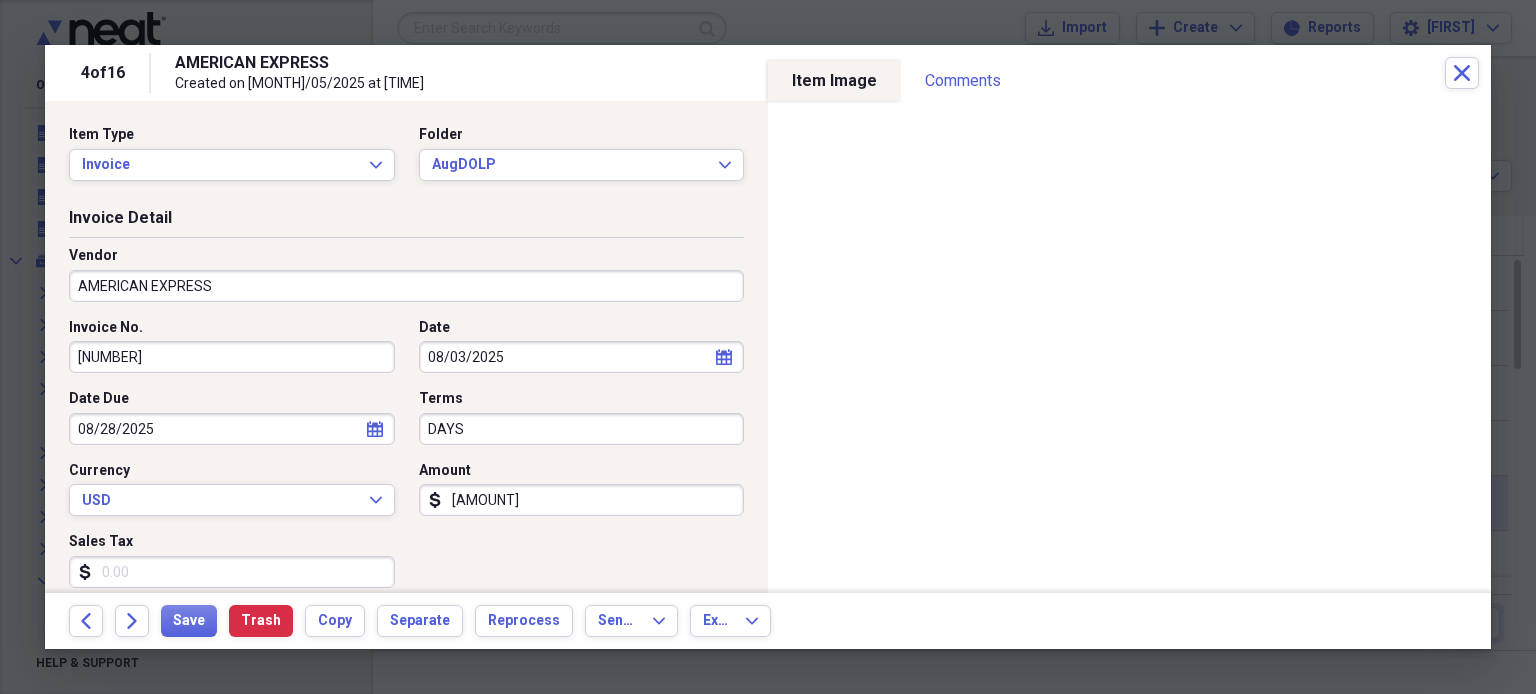 click on "Sales Tax" at bounding box center (232, 572) 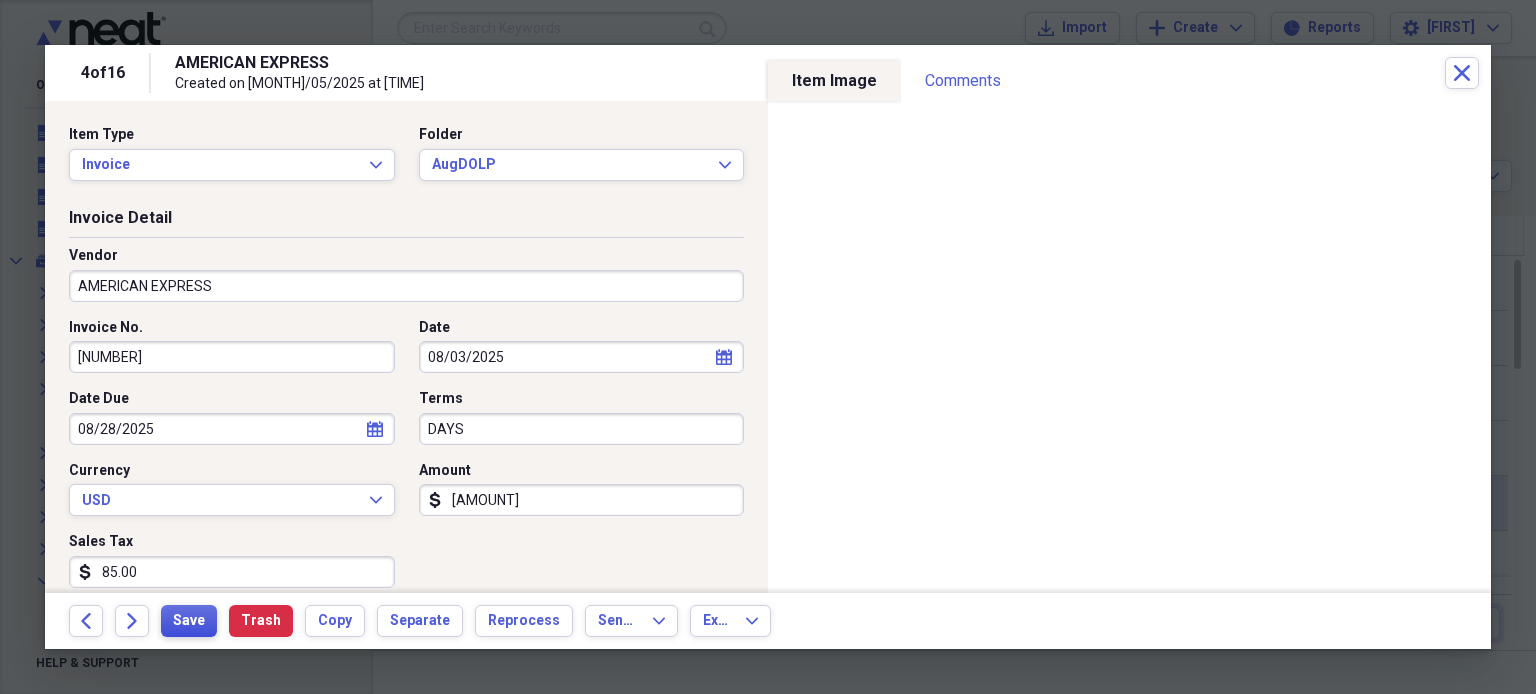 type on "85.00" 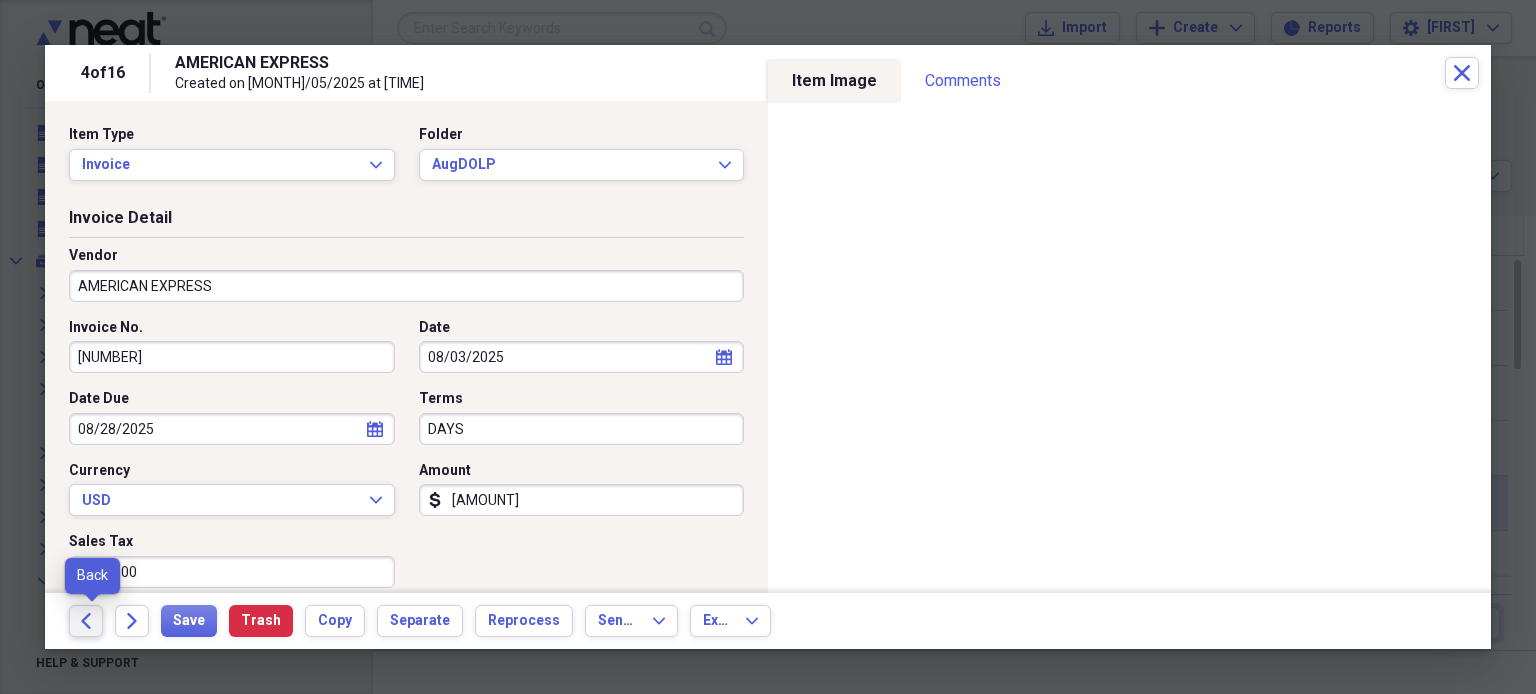 click on "Back" 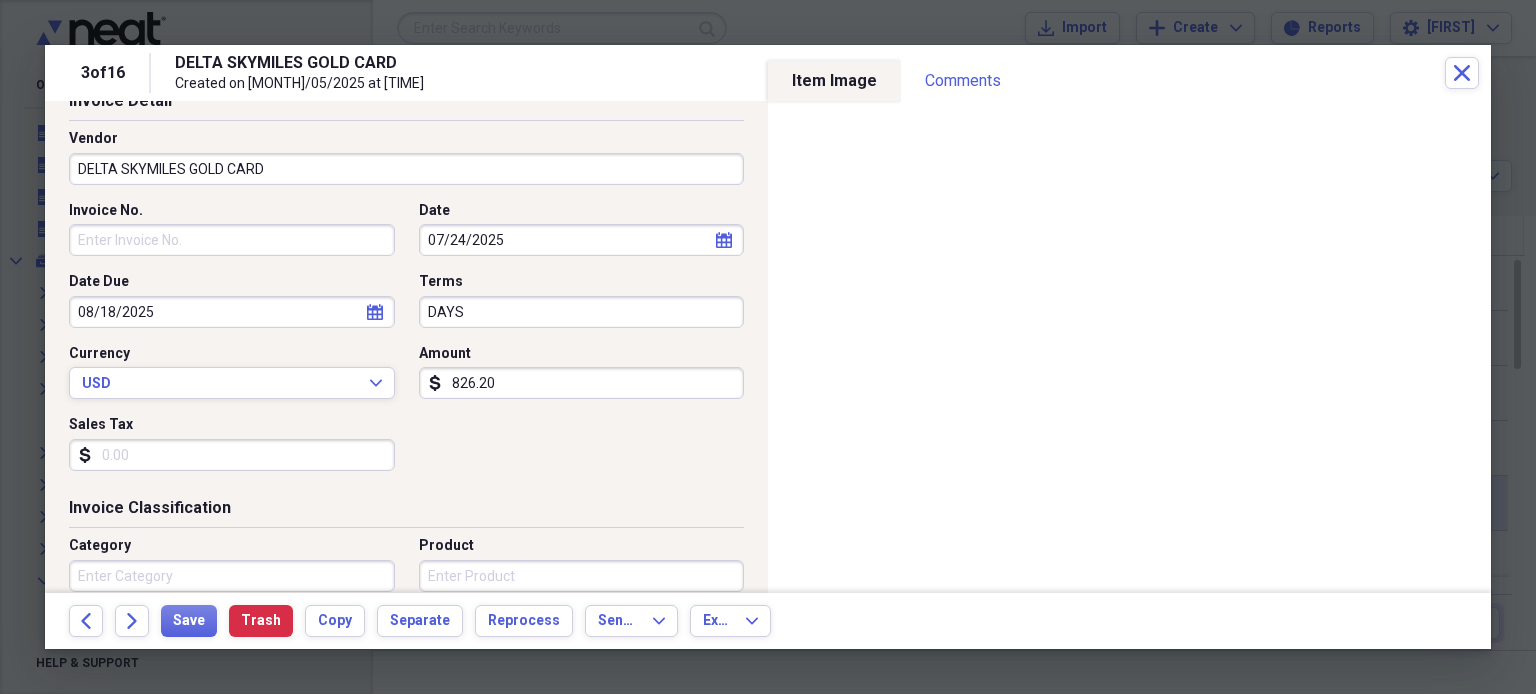 scroll, scrollTop: 170, scrollLeft: 0, axis: vertical 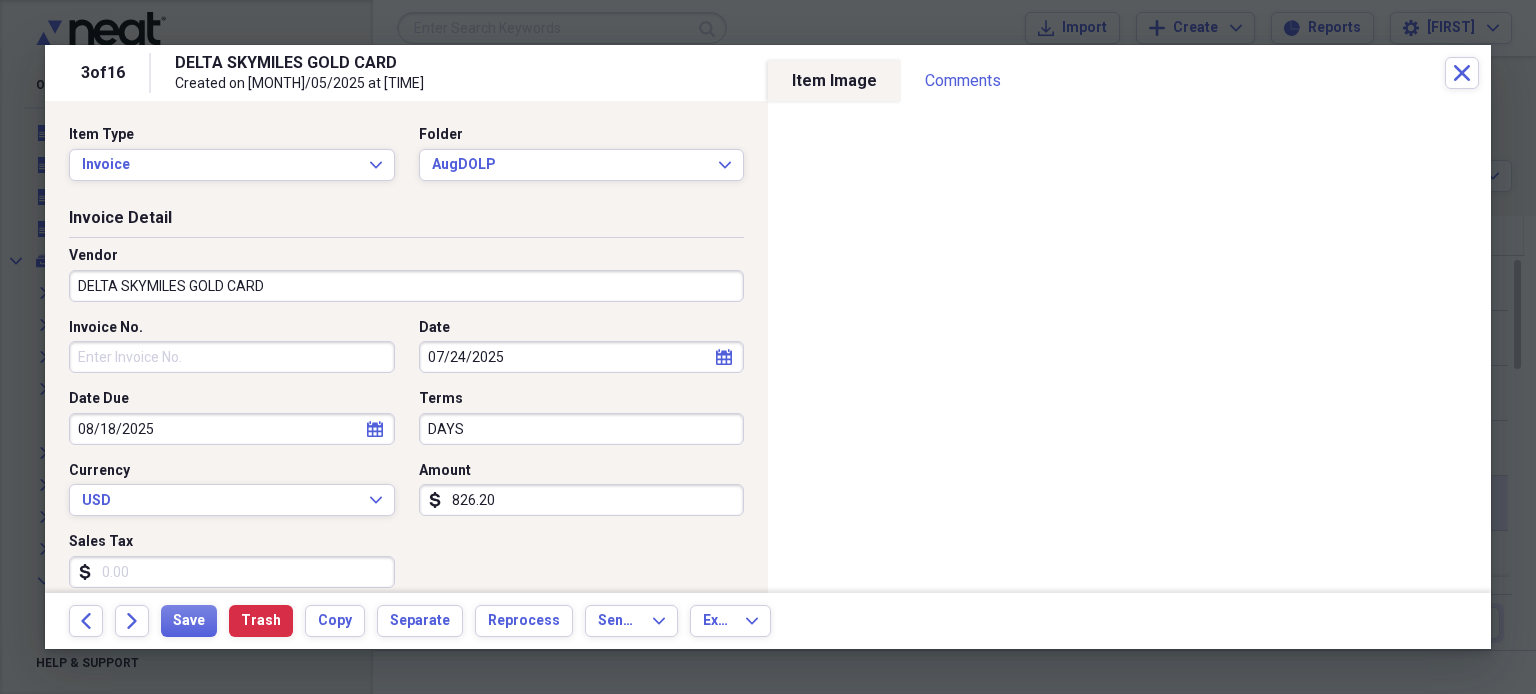drag, startPoint x: 1492, startPoint y: 353, endPoint x: 120, endPoint y: 568, distance: 1388.7437 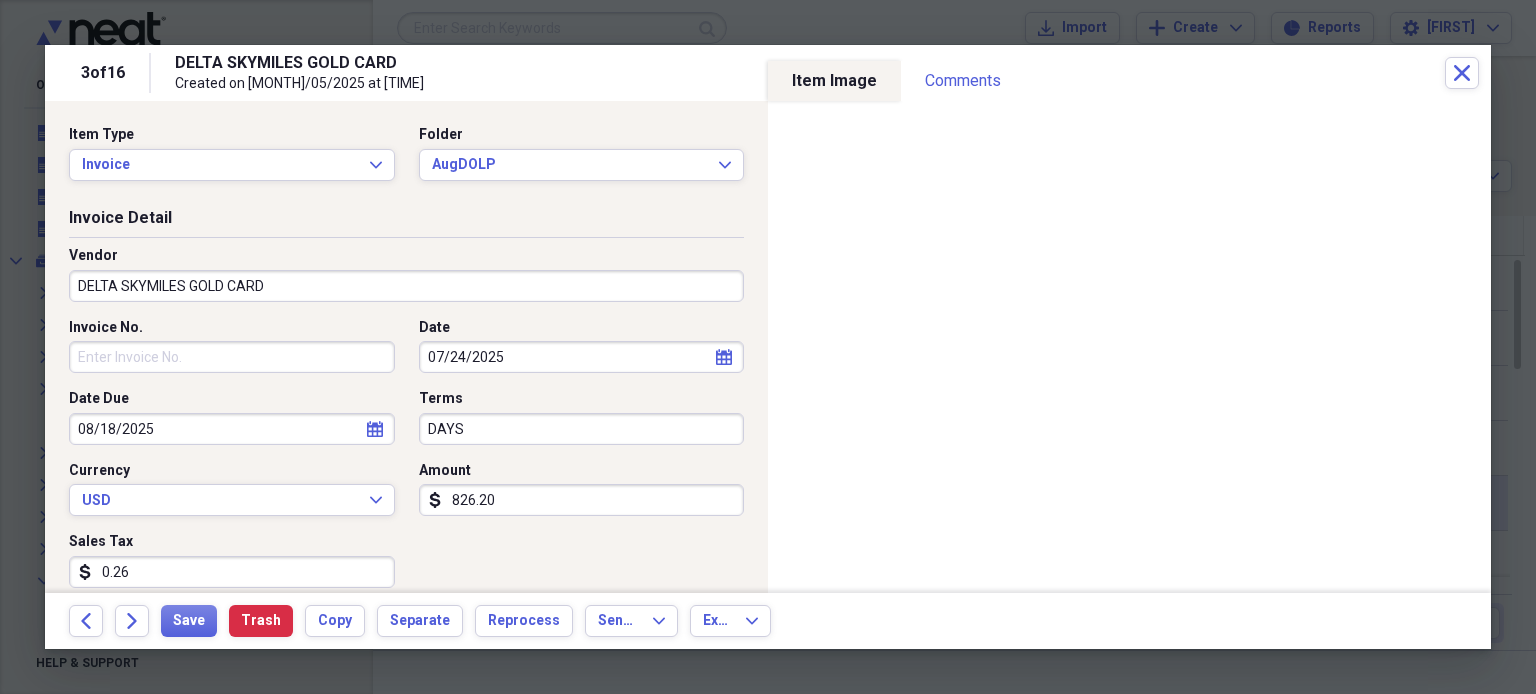 type on "0.02" 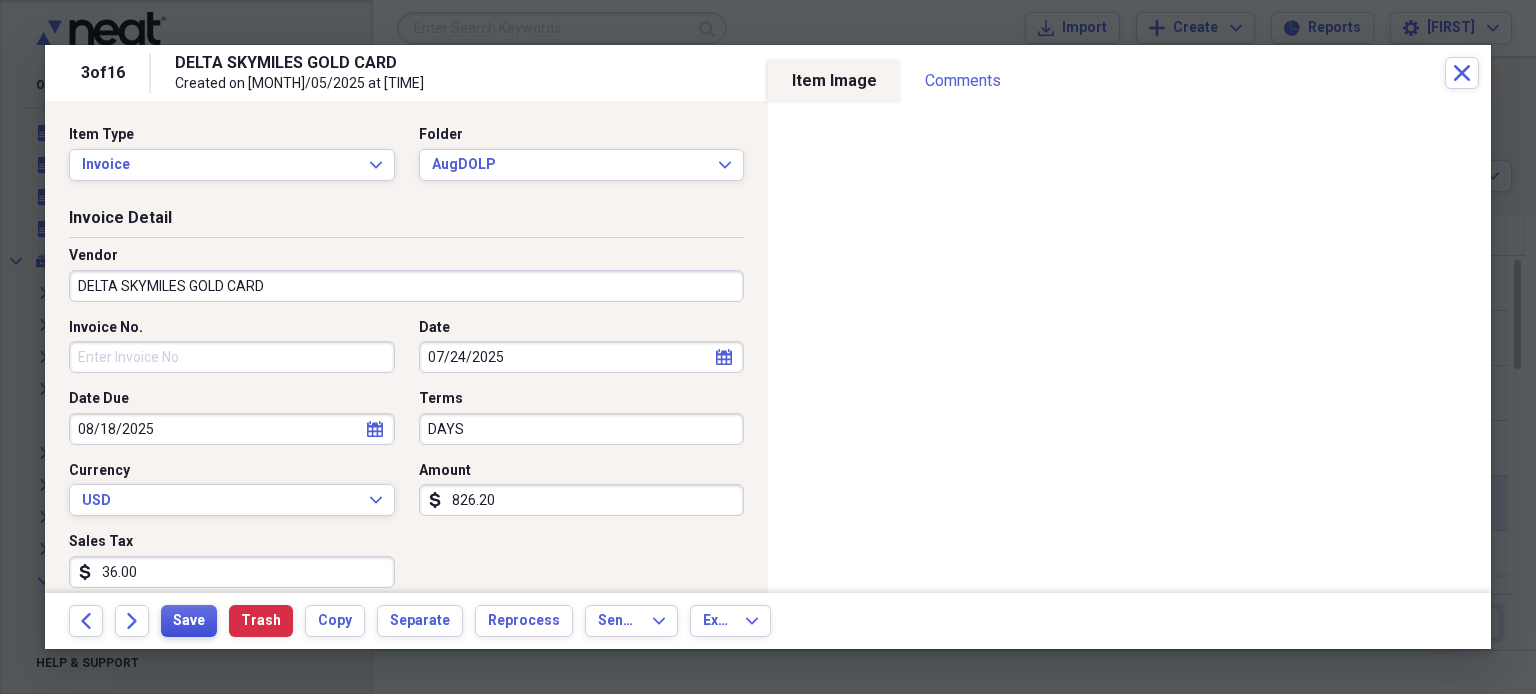 type on "36.00" 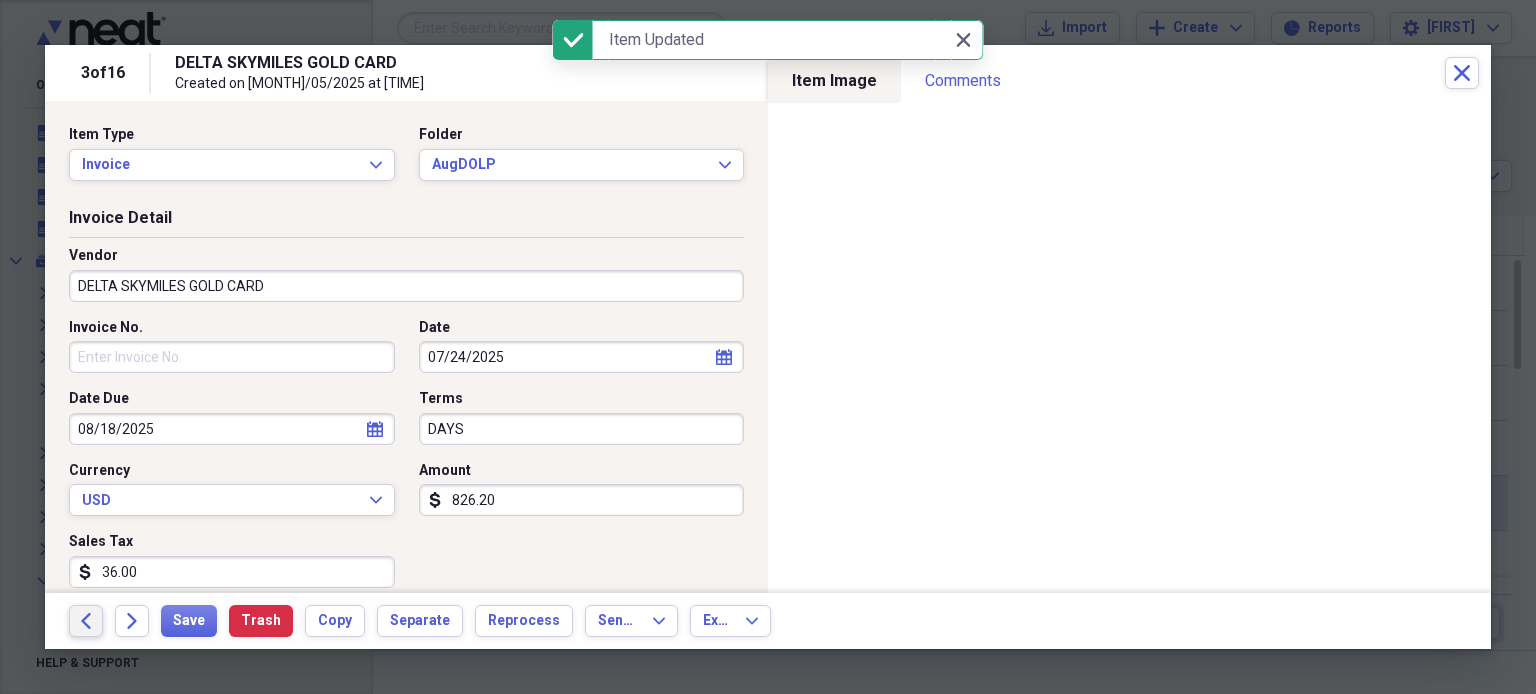 click 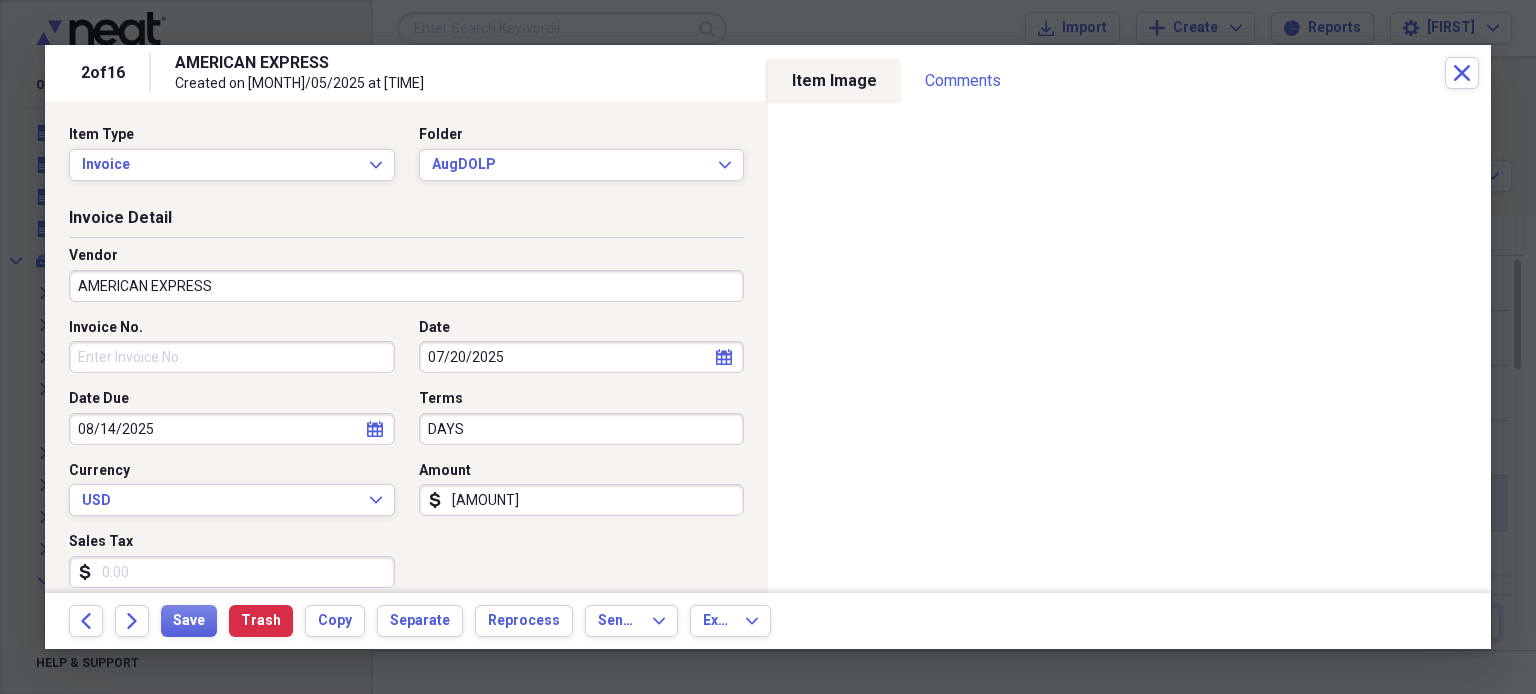 click on "Sales Tax" at bounding box center (232, 572) 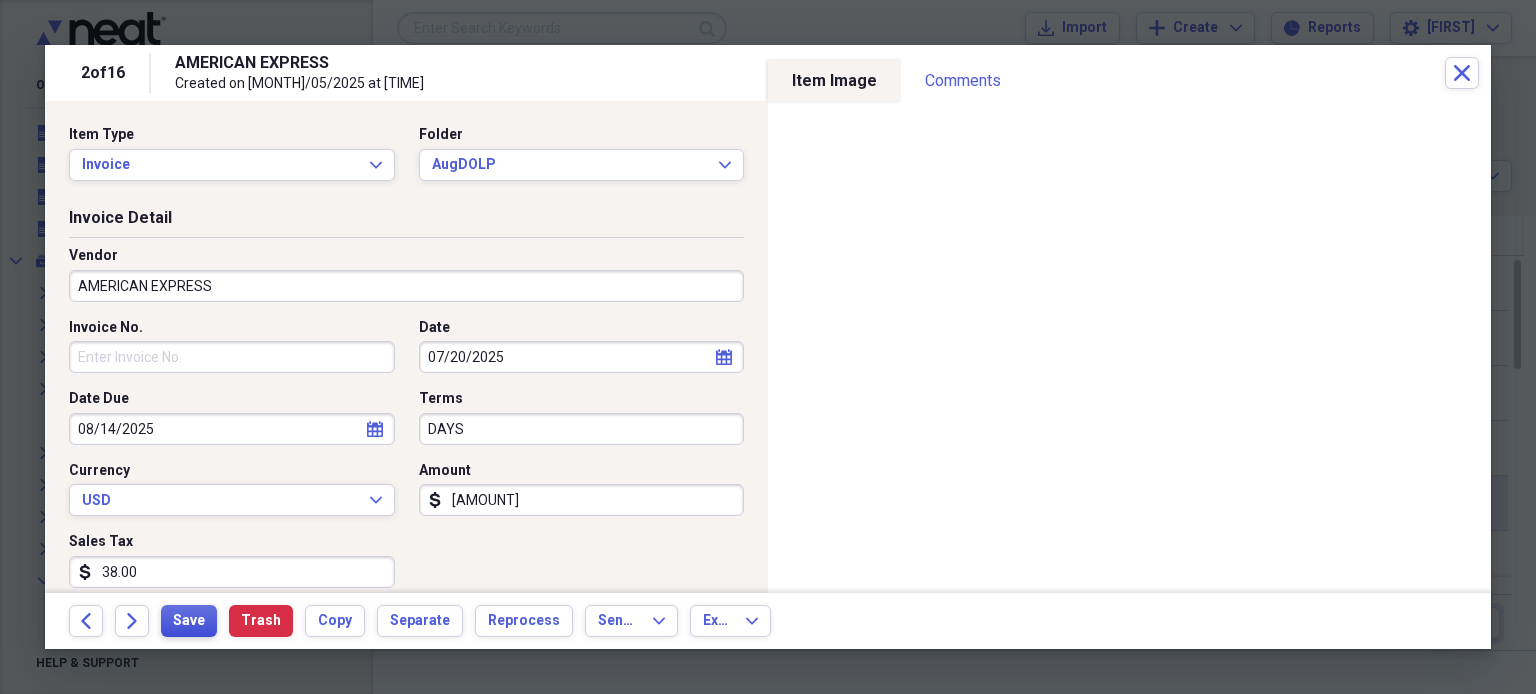 type on "38.00" 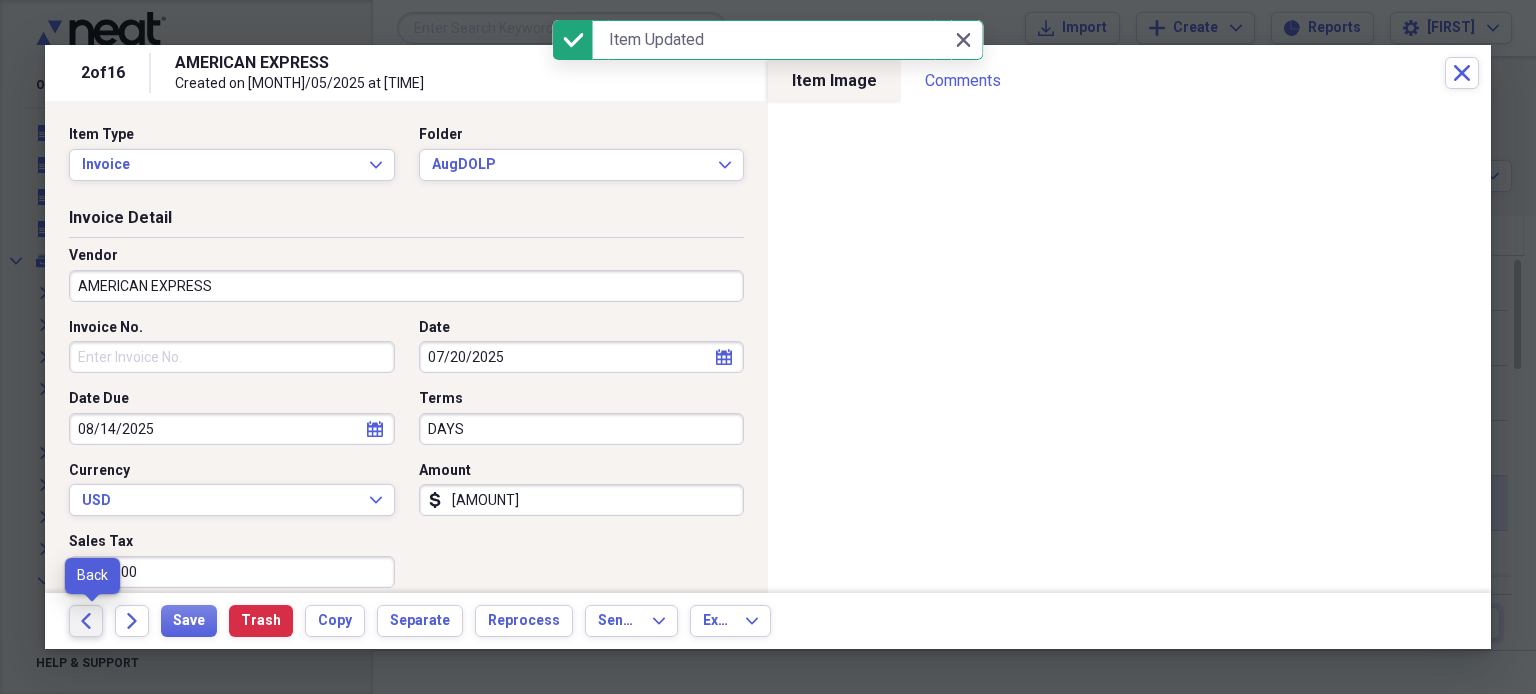 click on "Back" 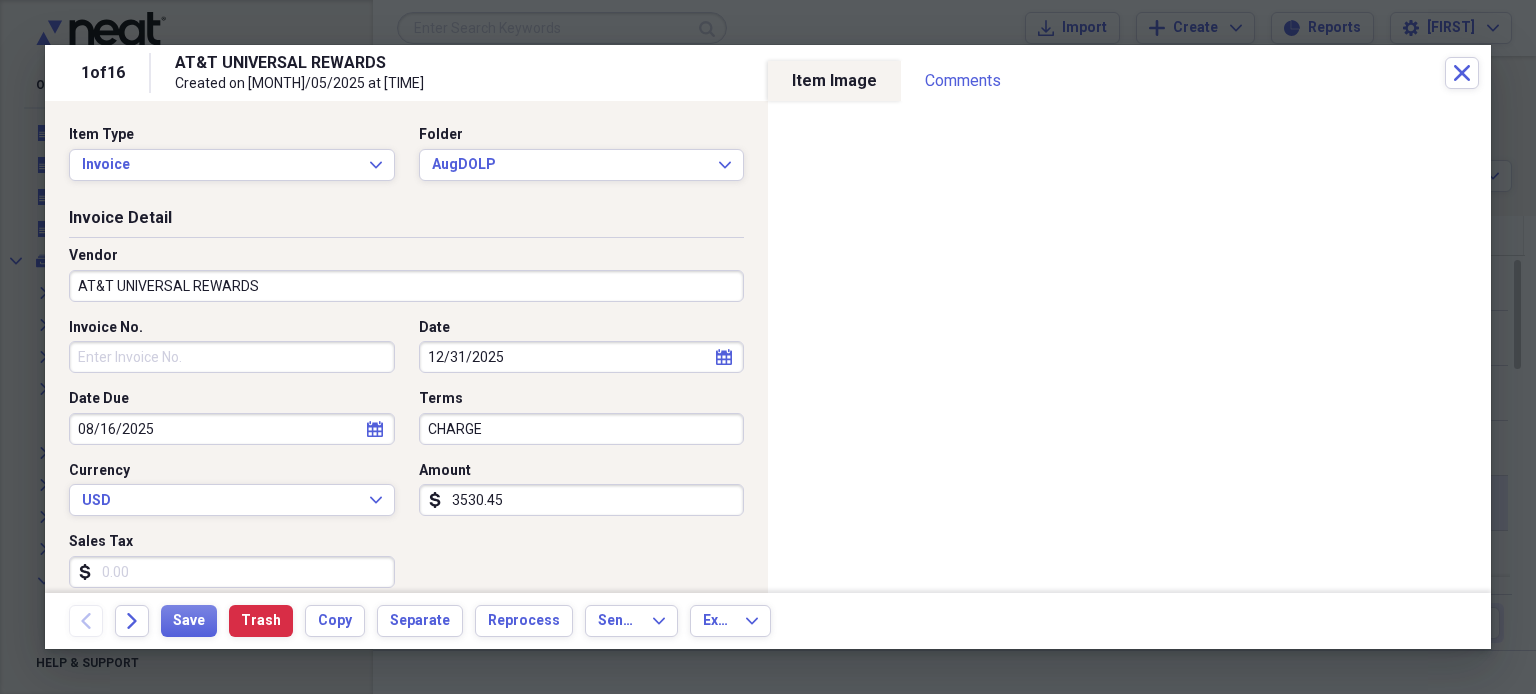 drag, startPoint x: 1495, startPoint y: 187, endPoint x: 115, endPoint y: 571, distance: 1432.43 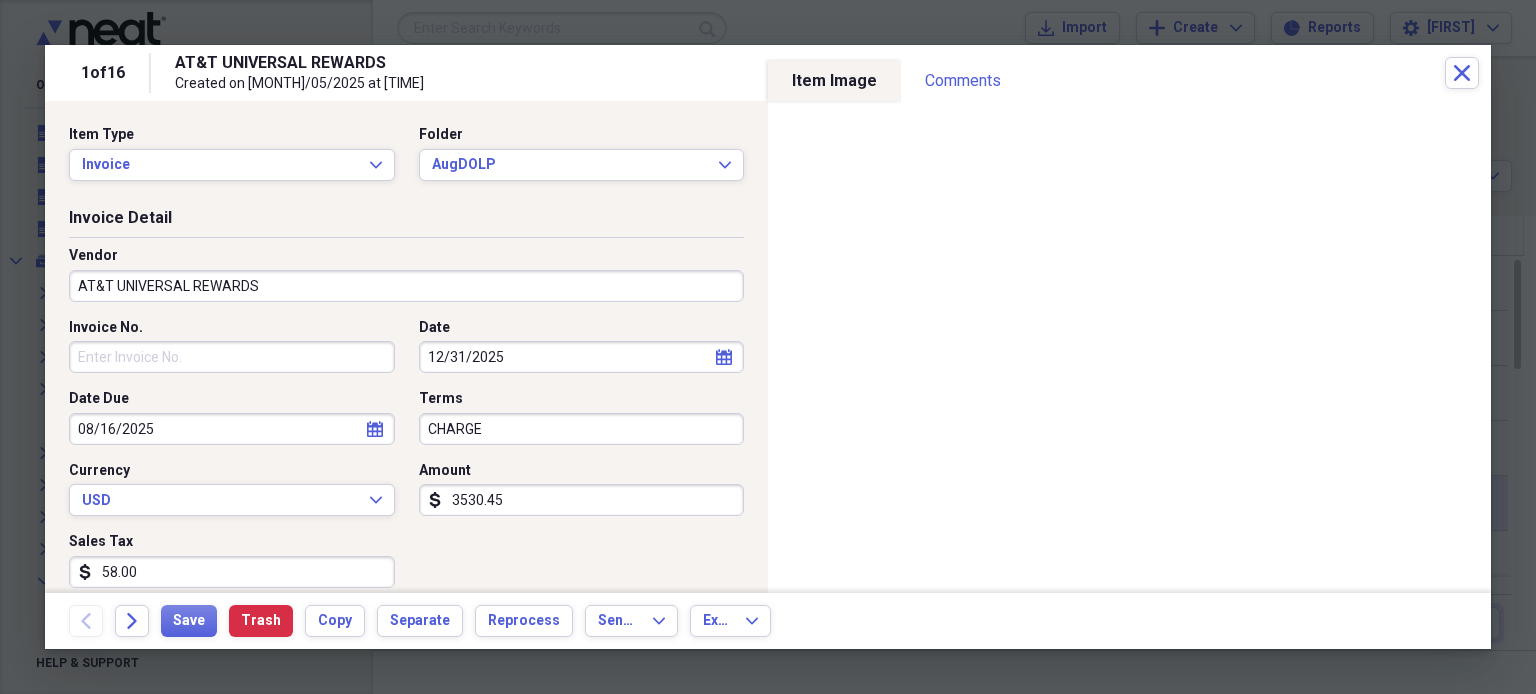 type on "58.00" 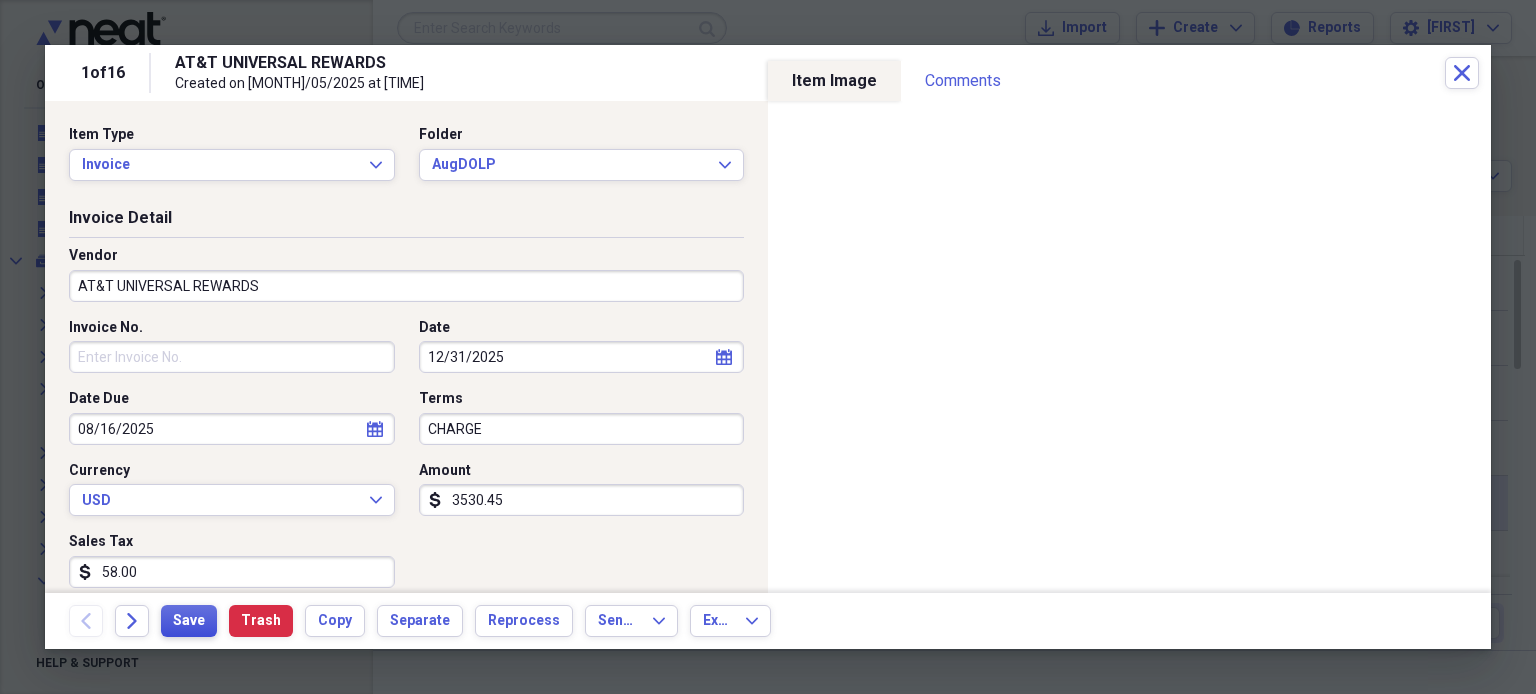 click on "Save" at bounding box center (189, 621) 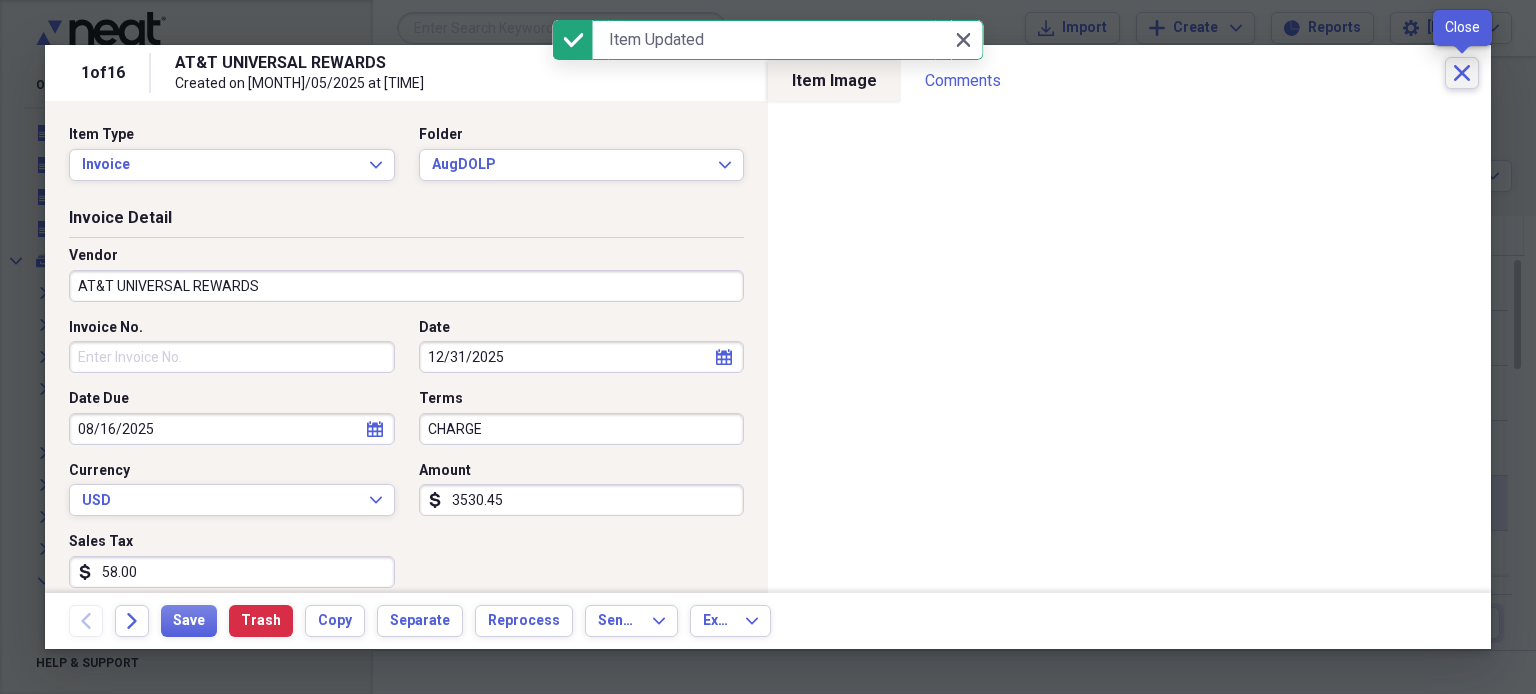 click 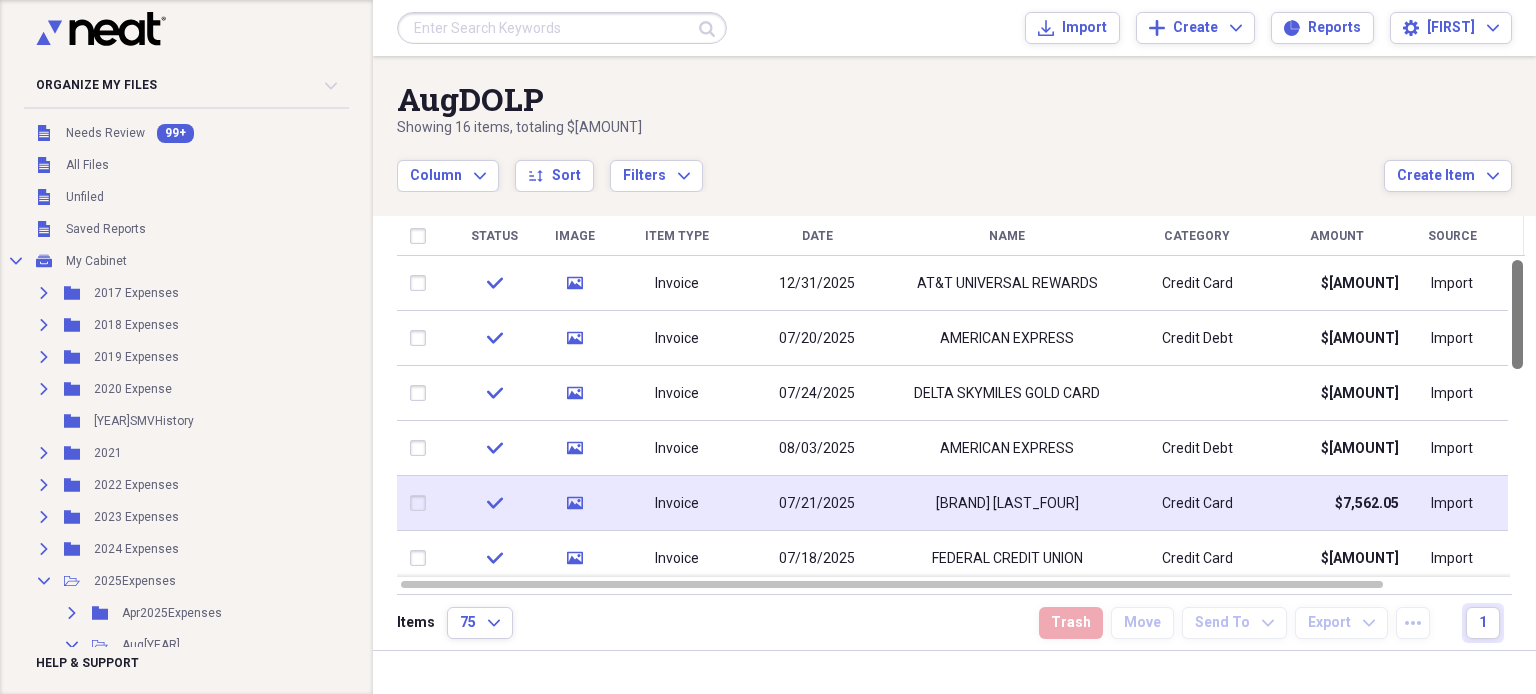 drag, startPoint x: 1528, startPoint y: 330, endPoint x: 1529, endPoint y: 307, distance: 23.021729 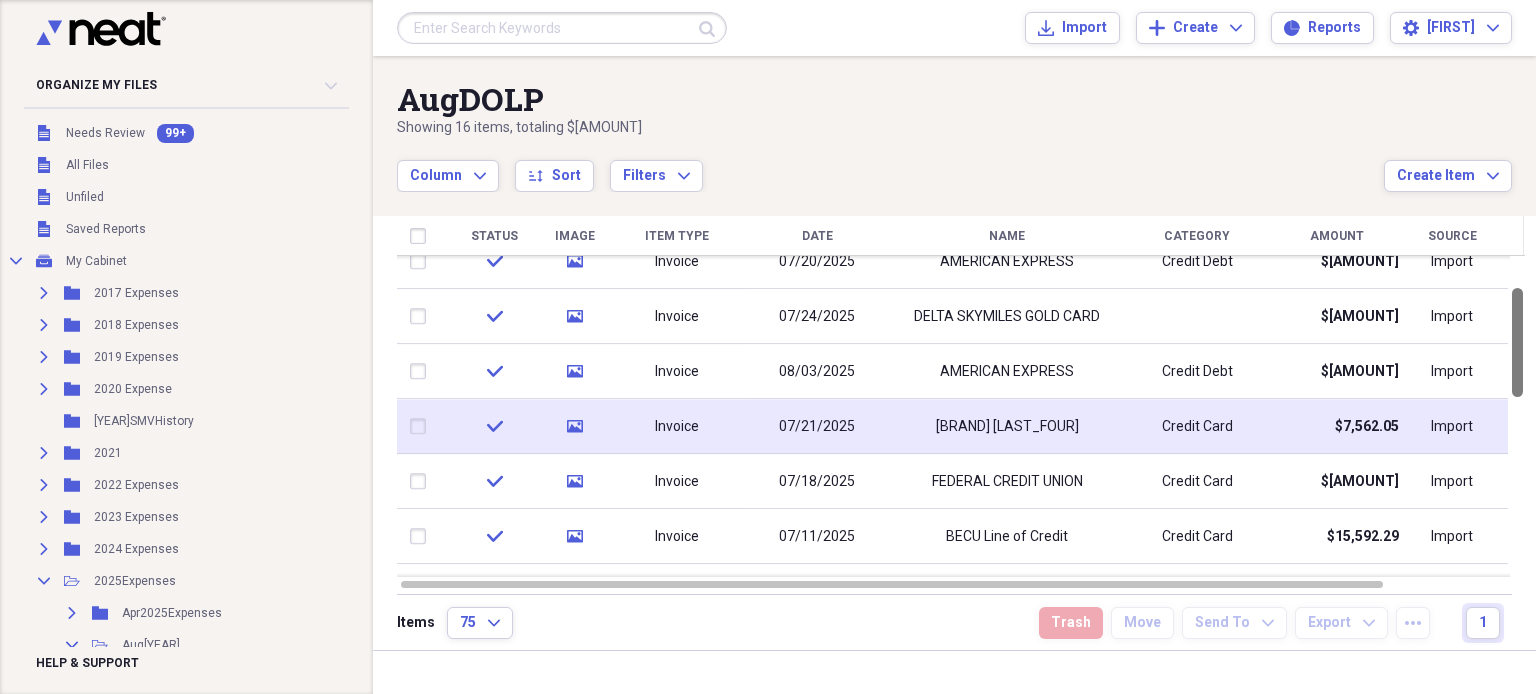 drag, startPoint x: 1529, startPoint y: 299, endPoint x: 1532, endPoint y: 327, distance: 28.160255 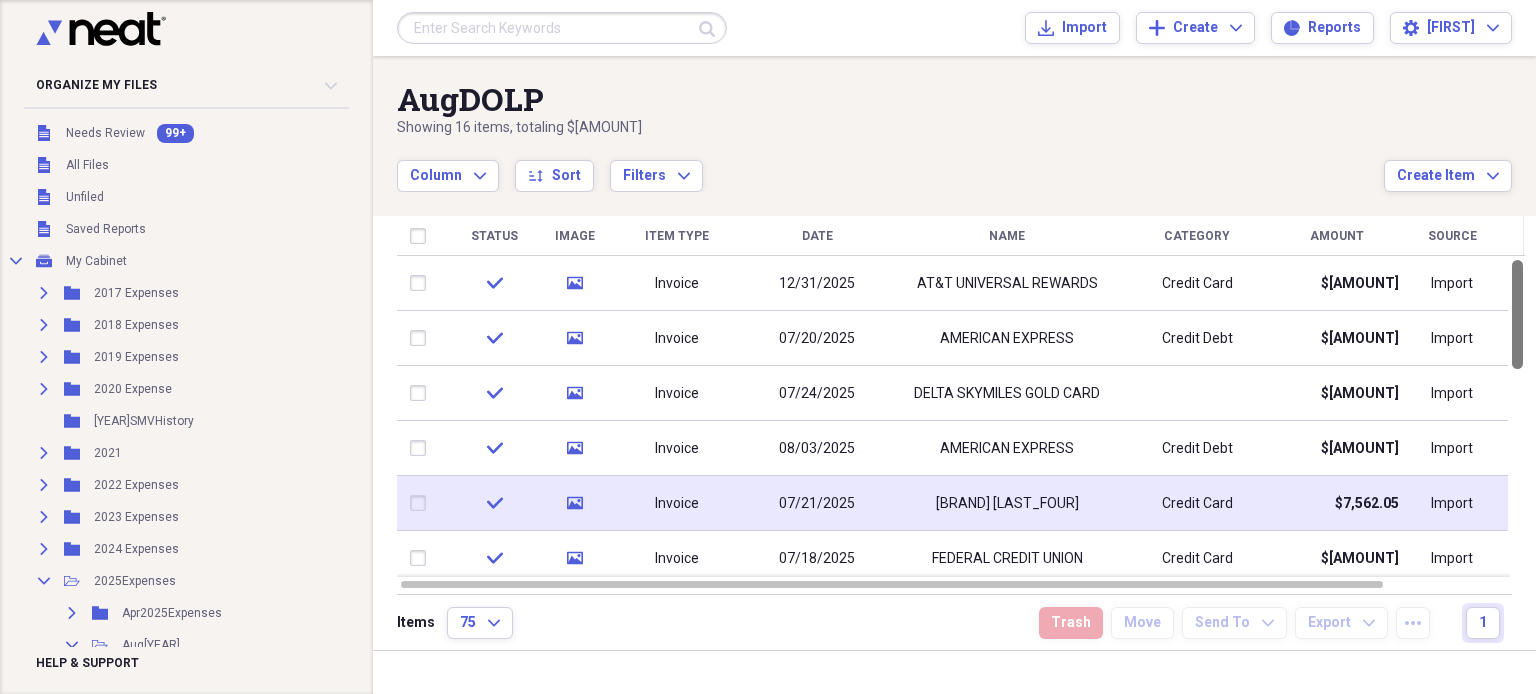 drag, startPoint x: 1530, startPoint y: 376, endPoint x: 1520, endPoint y: 339, distance: 38.327538 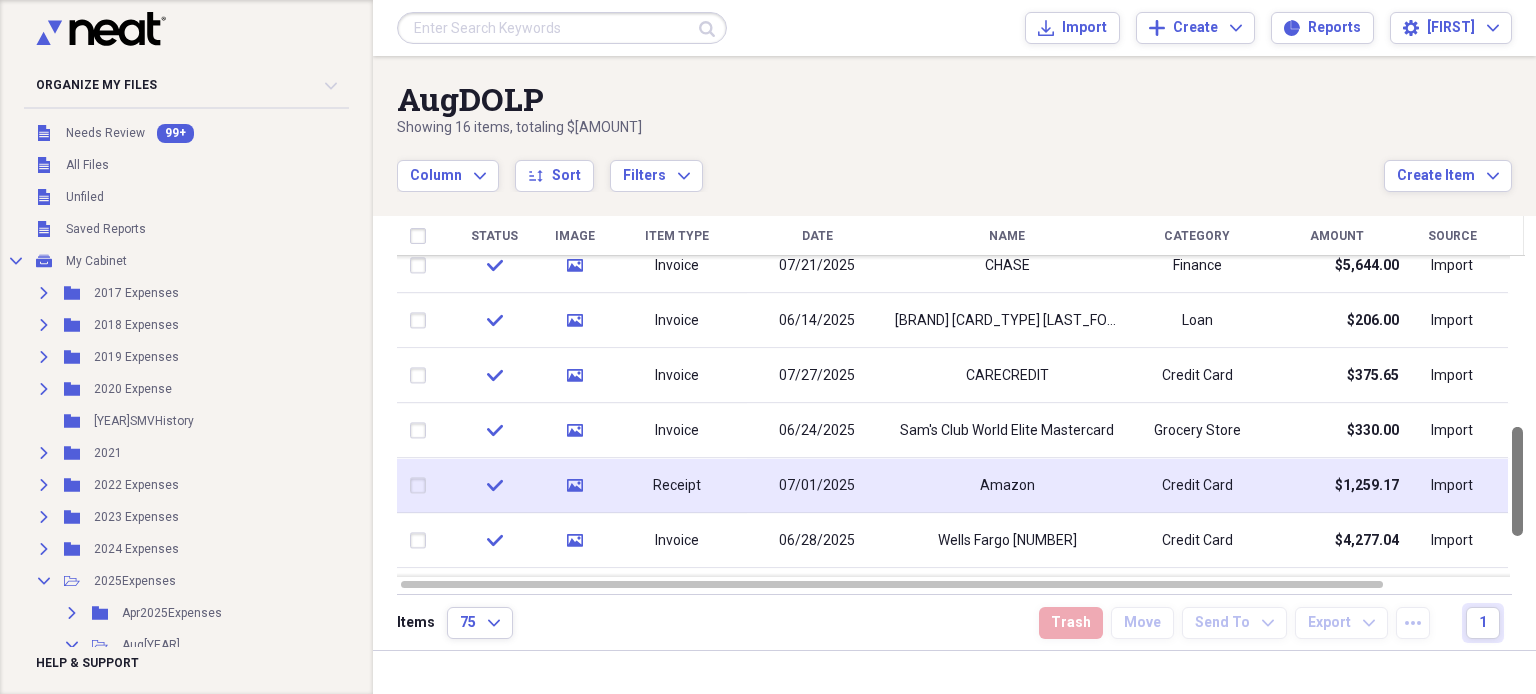 drag, startPoint x: 1525, startPoint y: 279, endPoint x: 1501, endPoint y: 488, distance: 210.37347 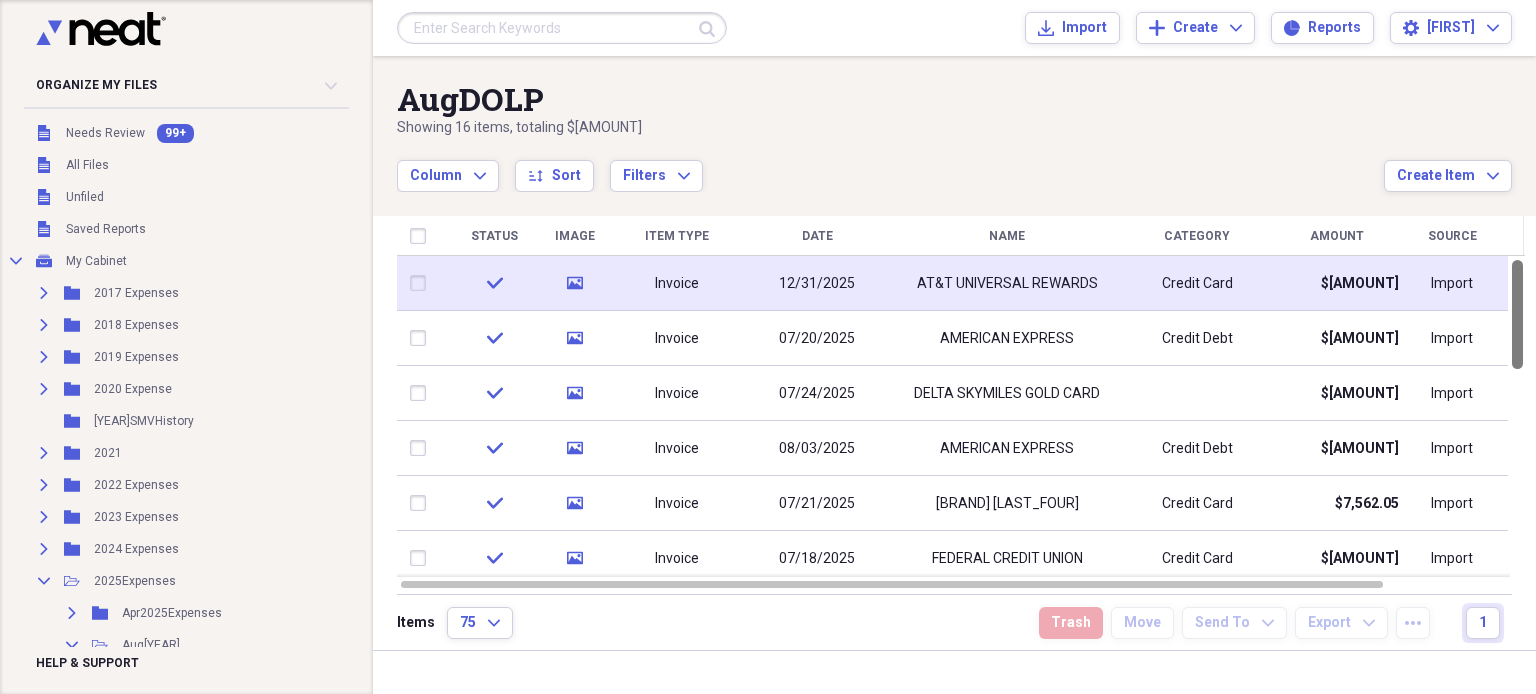 drag, startPoint x: 1525, startPoint y: 471, endPoint x: 1519, endPoint y: 266, distance: 205.08778 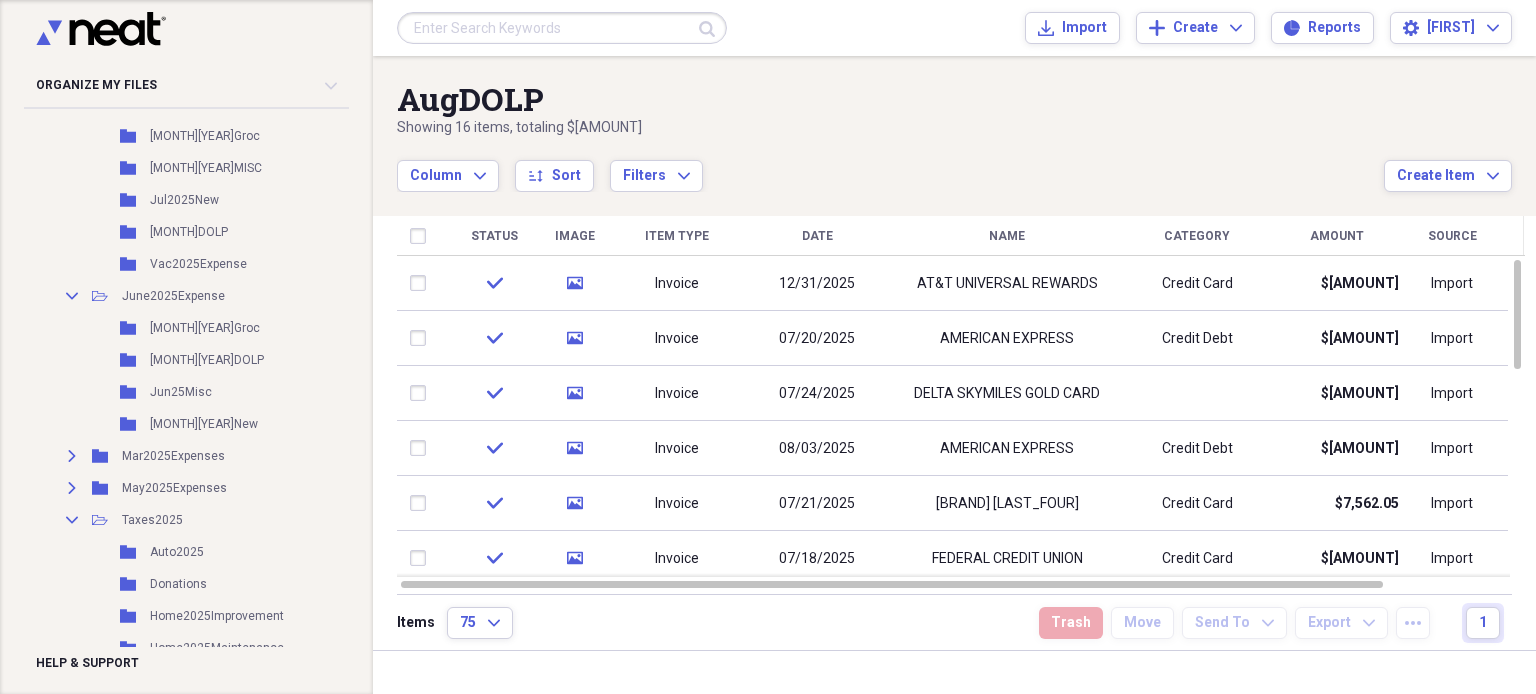 scroll, scrollTop: 711, scrollLeft: 0, axis: vertical 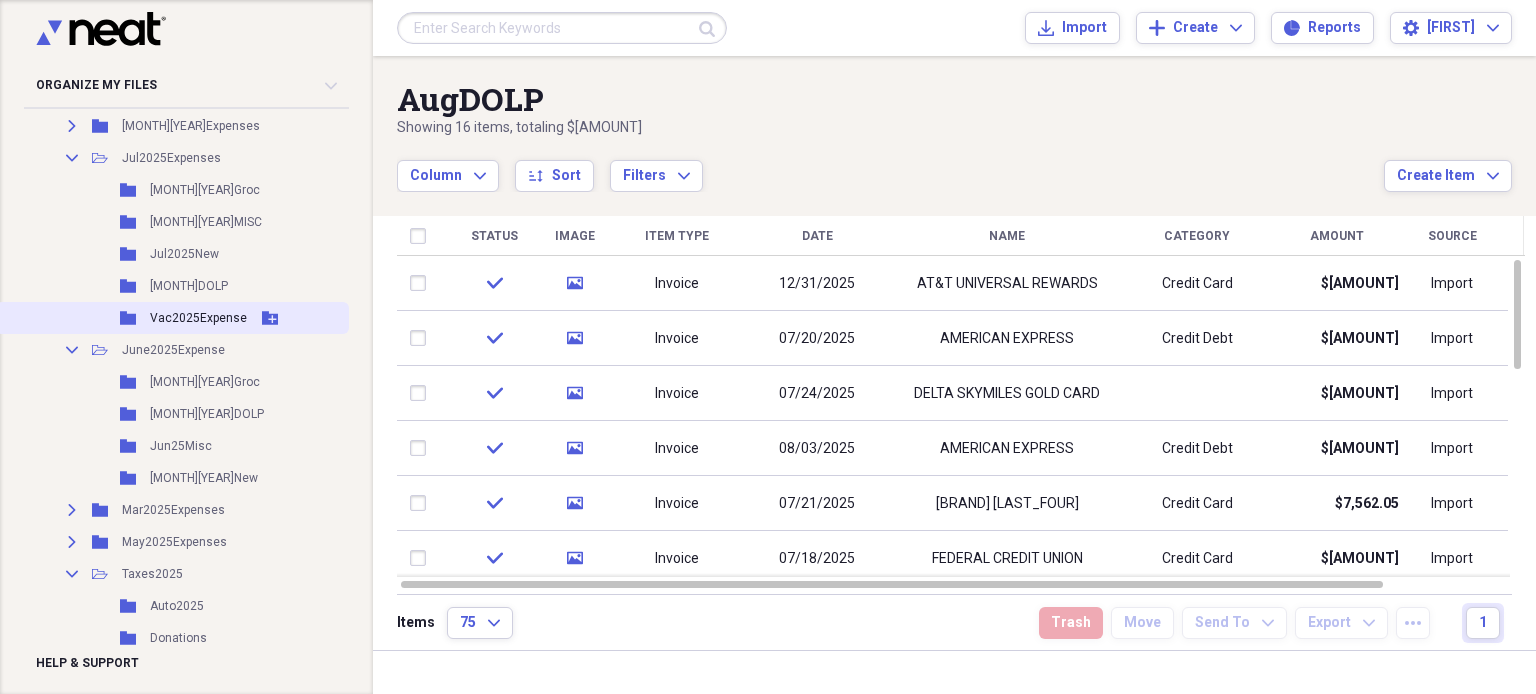 click on "Vac2025Expense" at bounding box center [198, 318] 